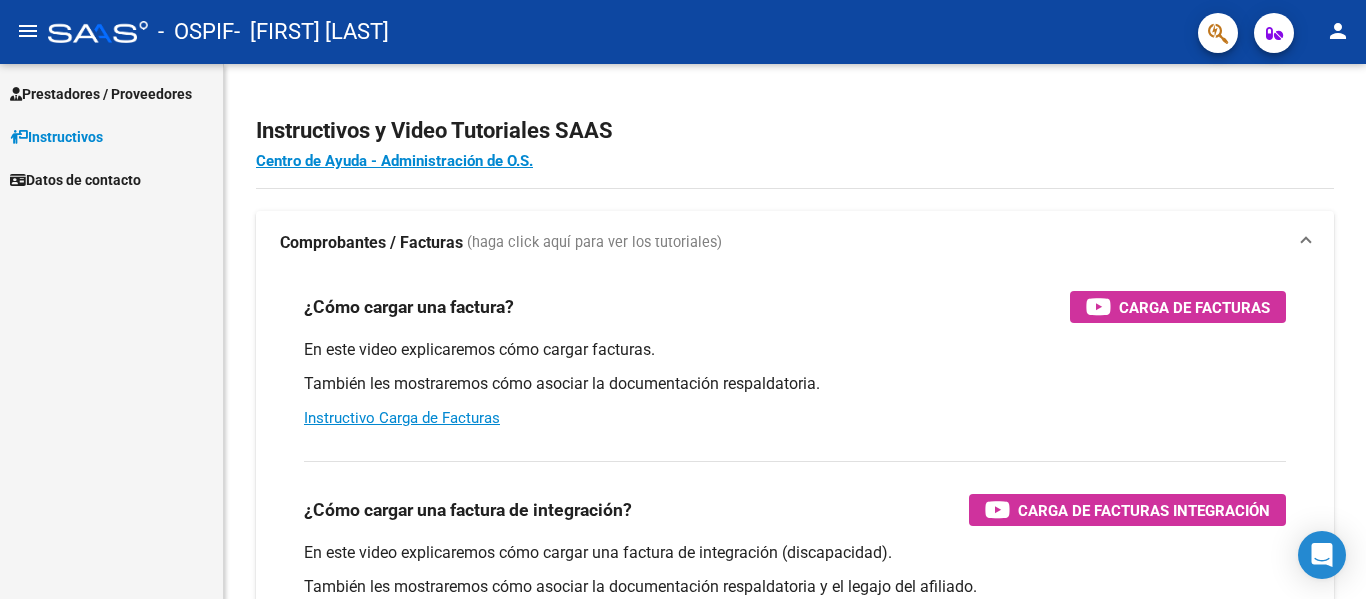 scroll, scrollTop: 0, scrollLeft: 0, axis: both 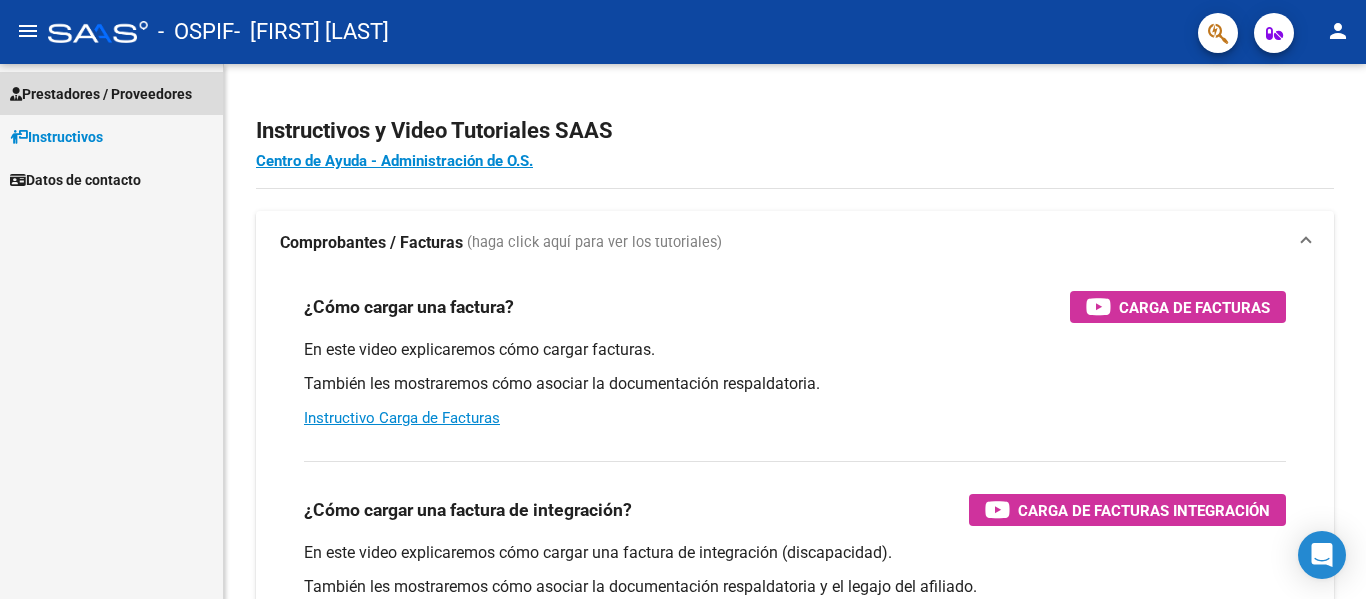 click on "Prestadores / Proveedores" at bounding box center [101, 94] 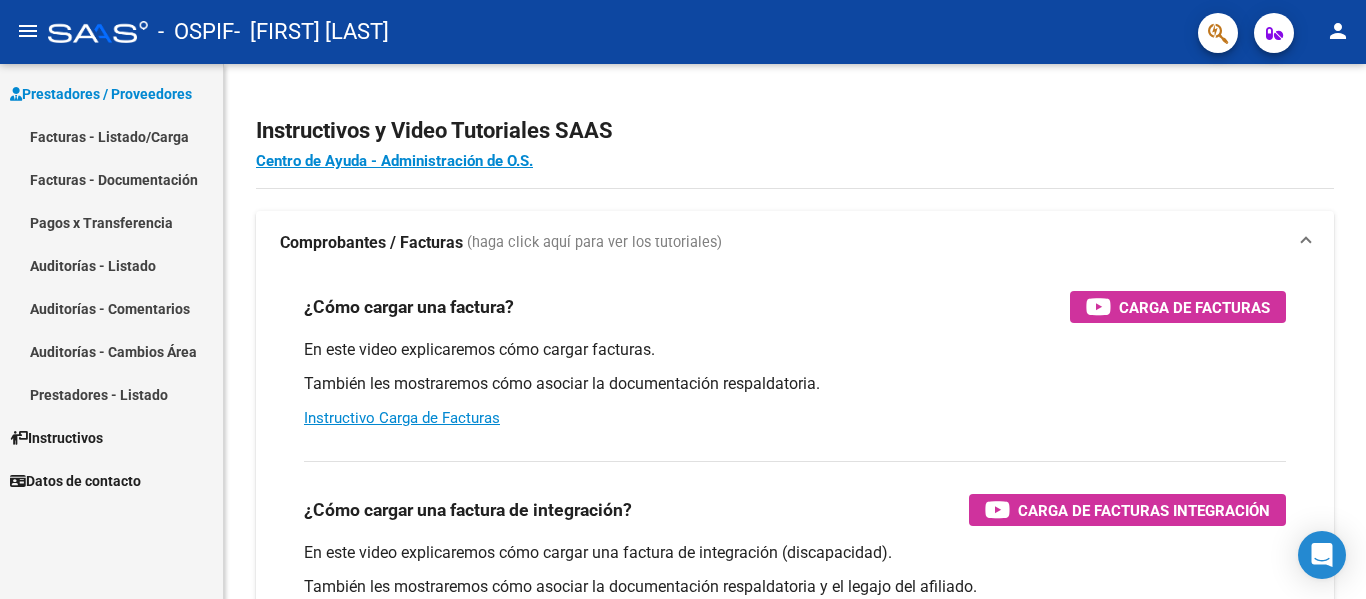 click on "Facturas - Listado/Carga" at bounding box center [111, 136] 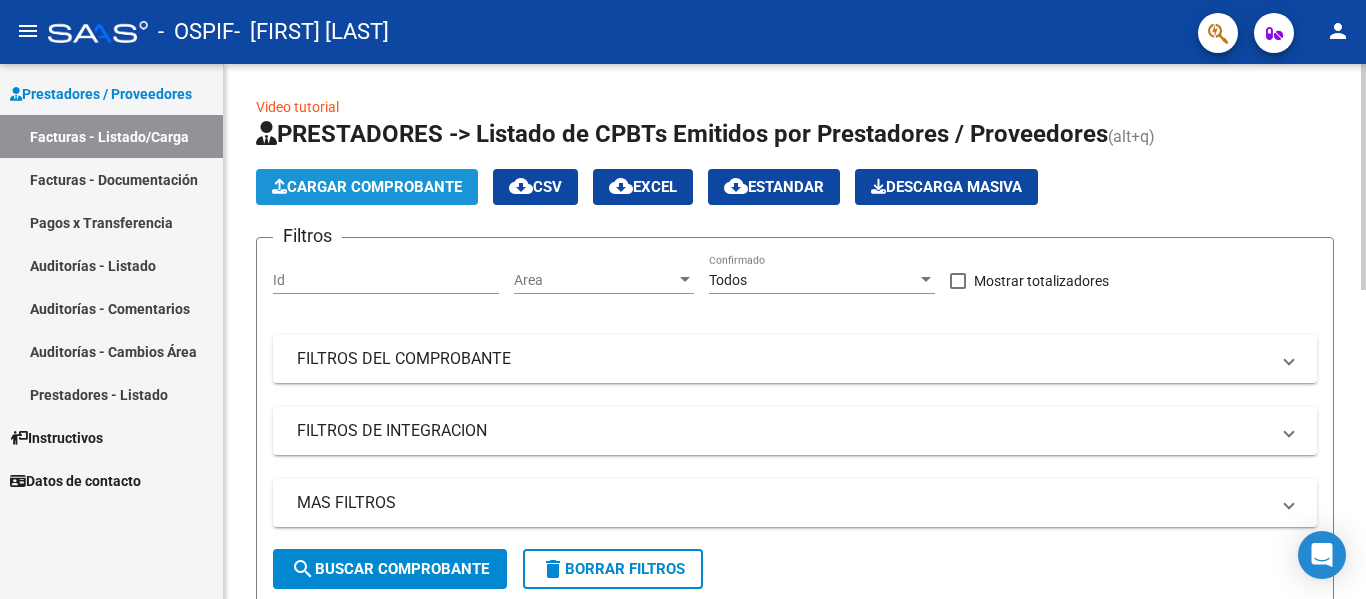 click on "Cargar Comprobante" 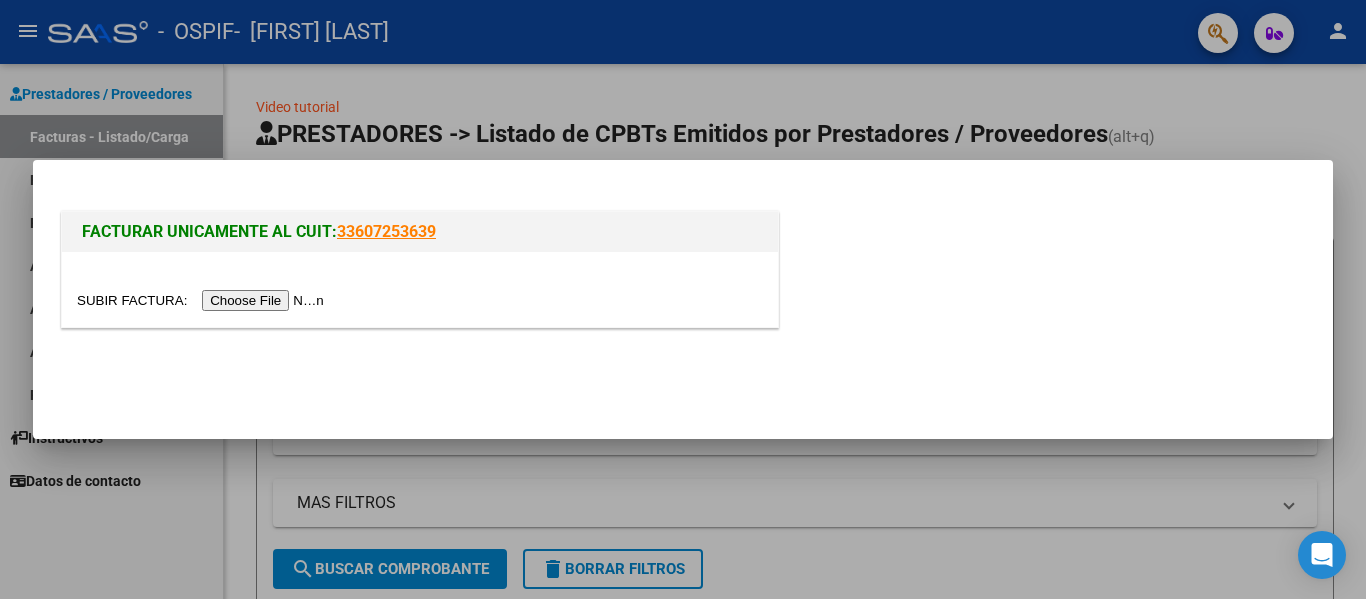 click at bounding box center (203, 300) 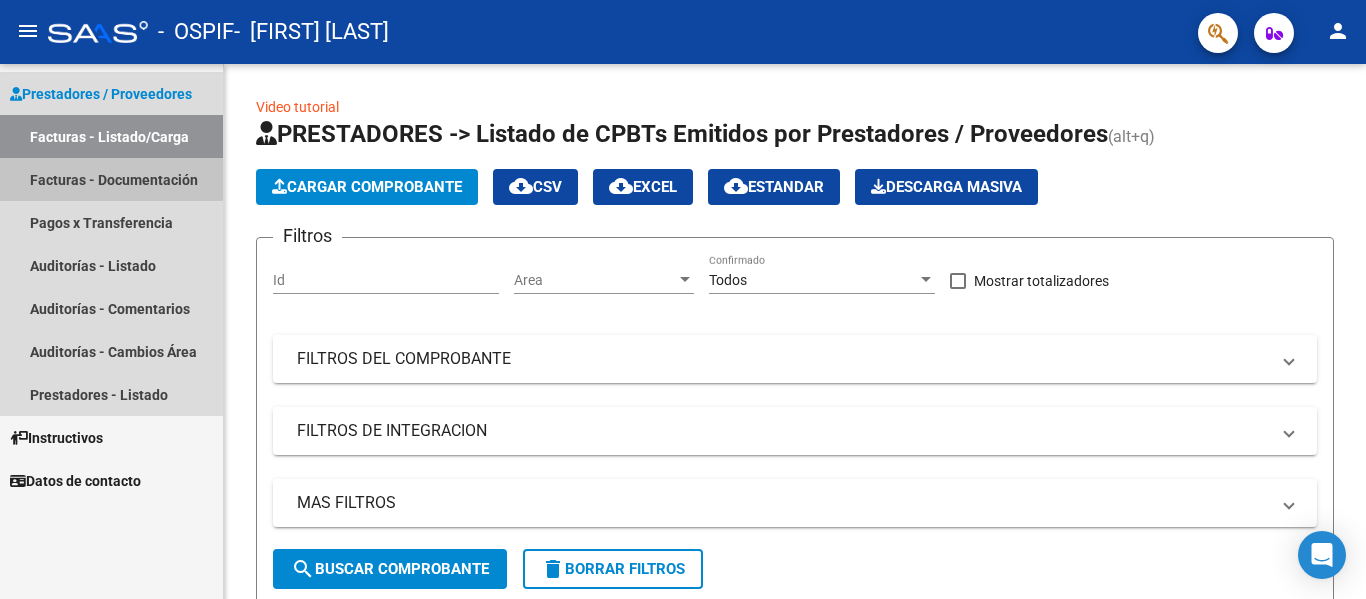 click on "Facturas - Documentación" at bounding box center [111, 179] 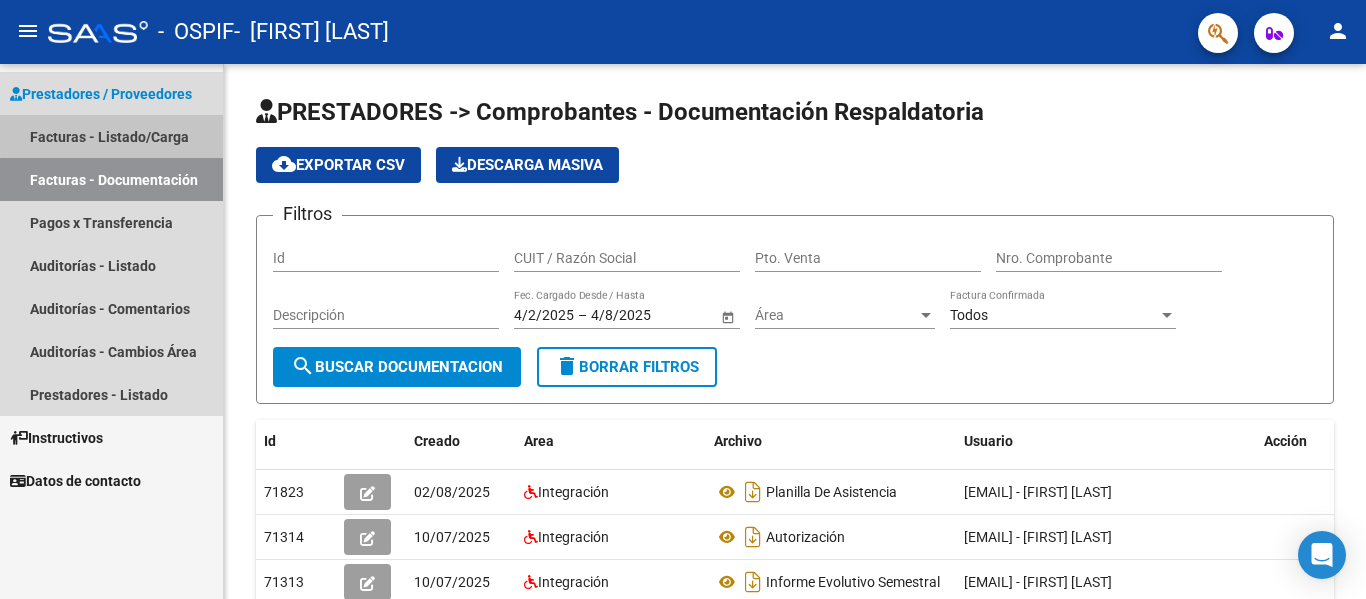 click on "Facturas - Listado/Carga" at bounding box center [111, 136] 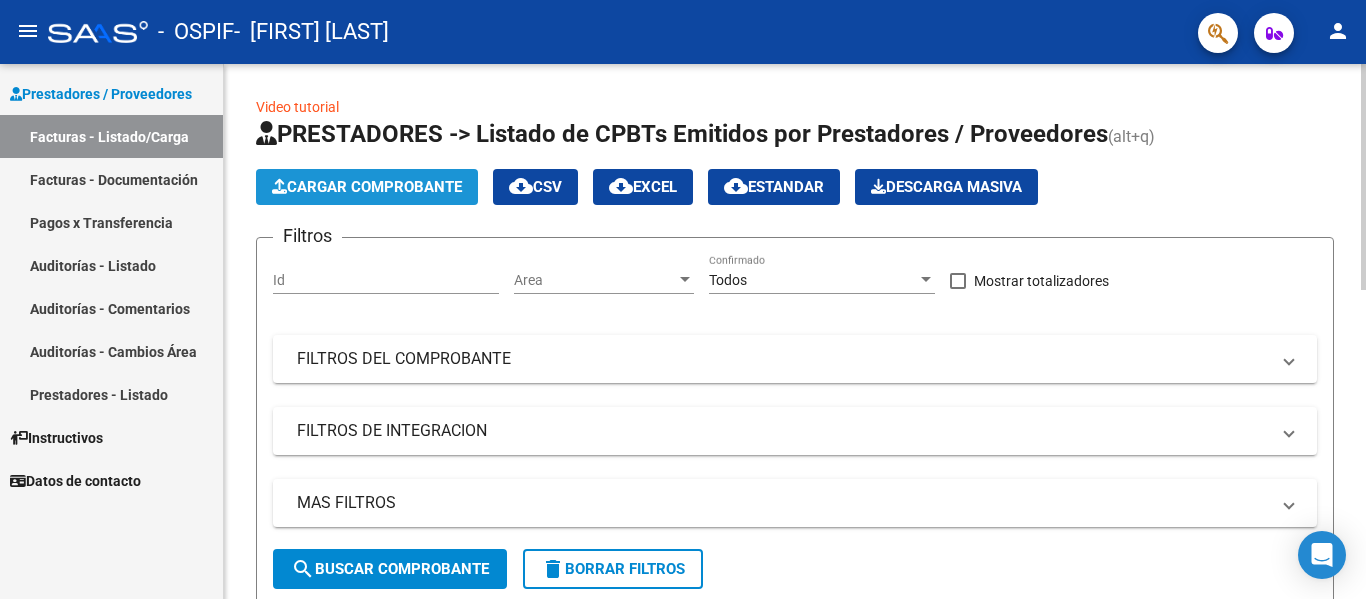 click on "Cargar Comprobante" 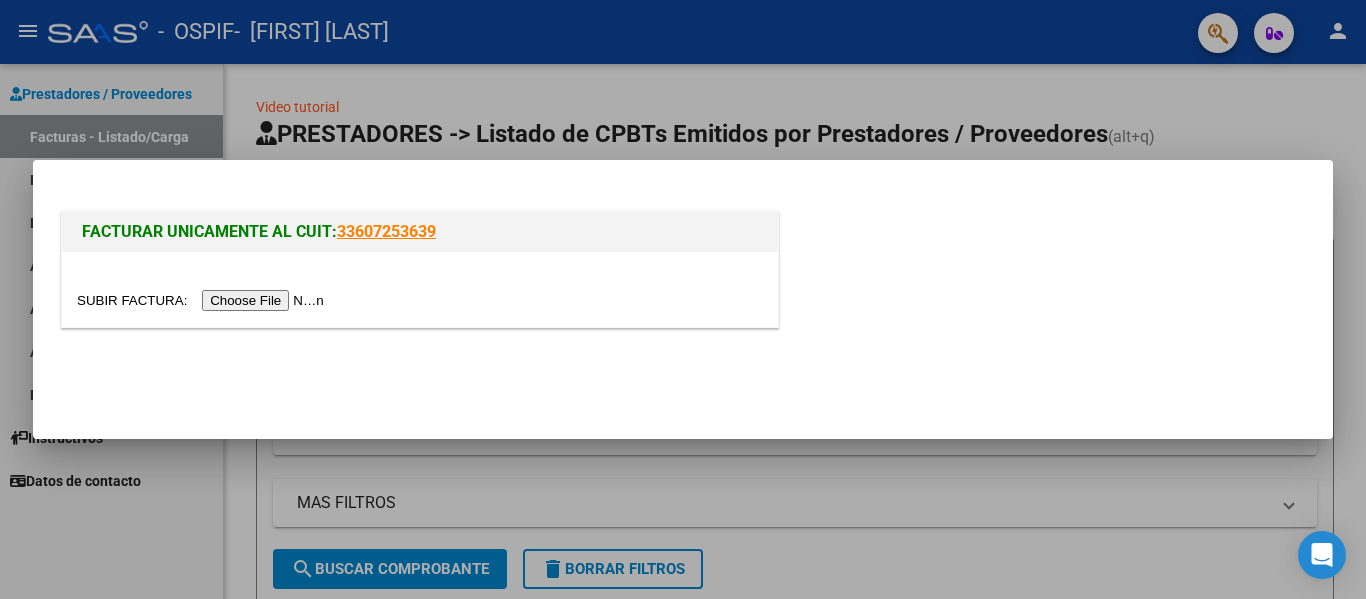 click at bounding box center (203, 300) 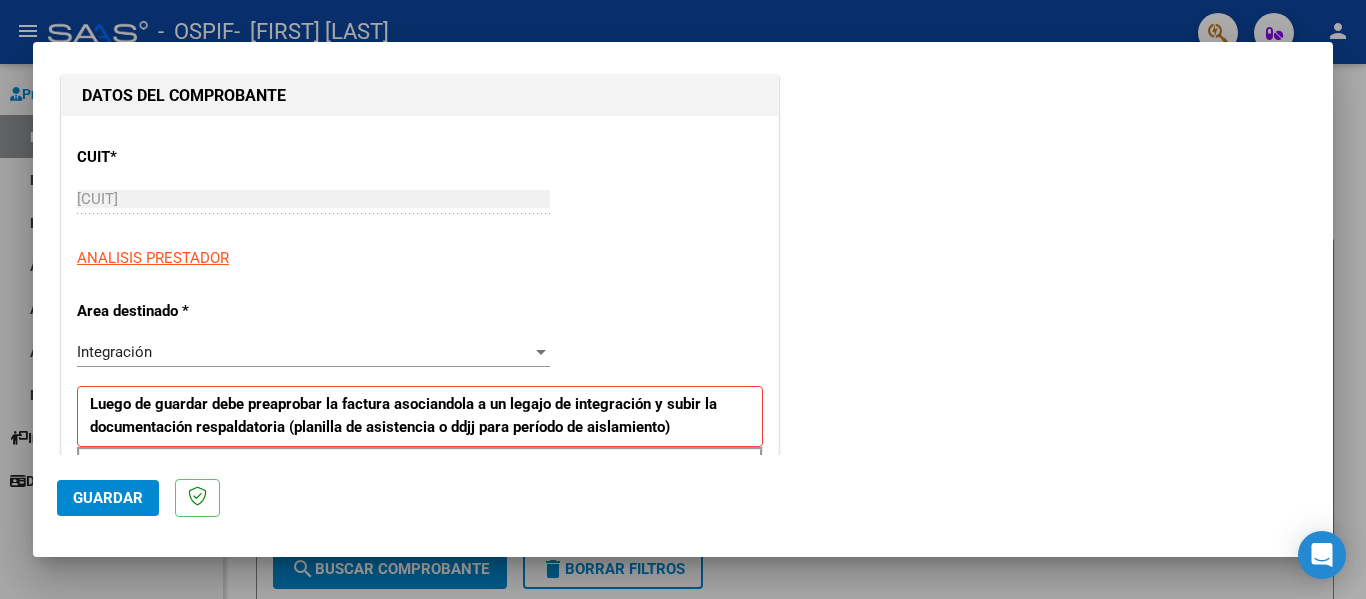 scroll, scrollTop: 240, scrollLeft: 0, axis: vertical 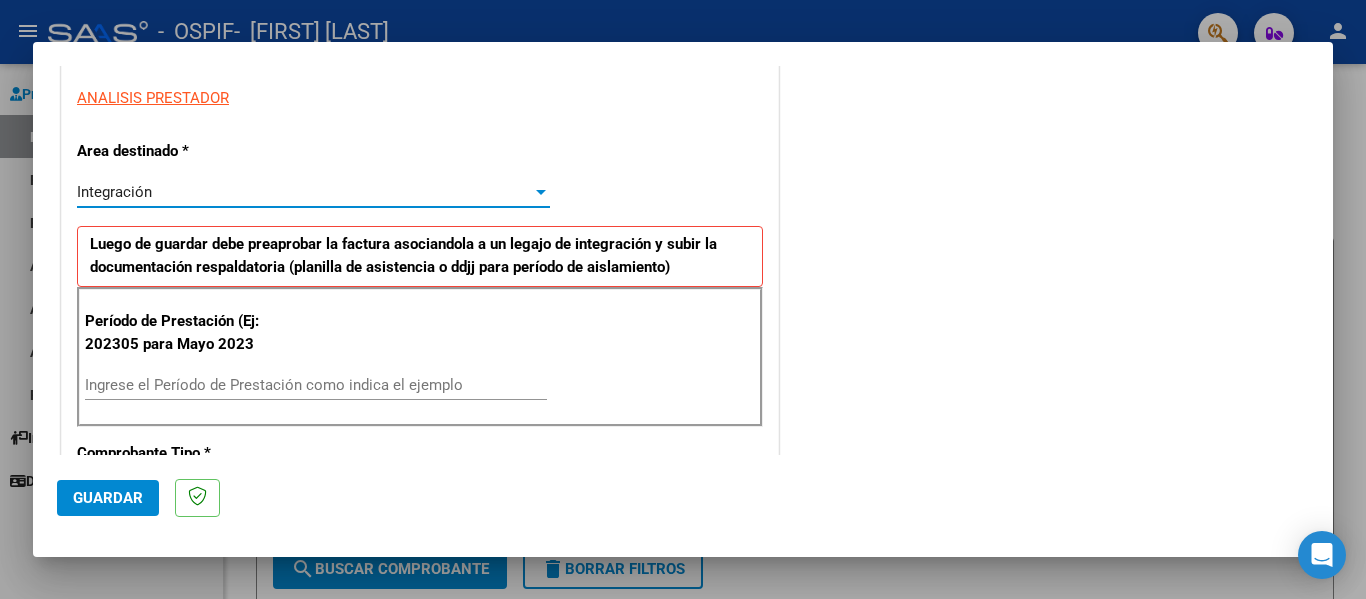 click on "Integración" at bounding box center (304, 192) 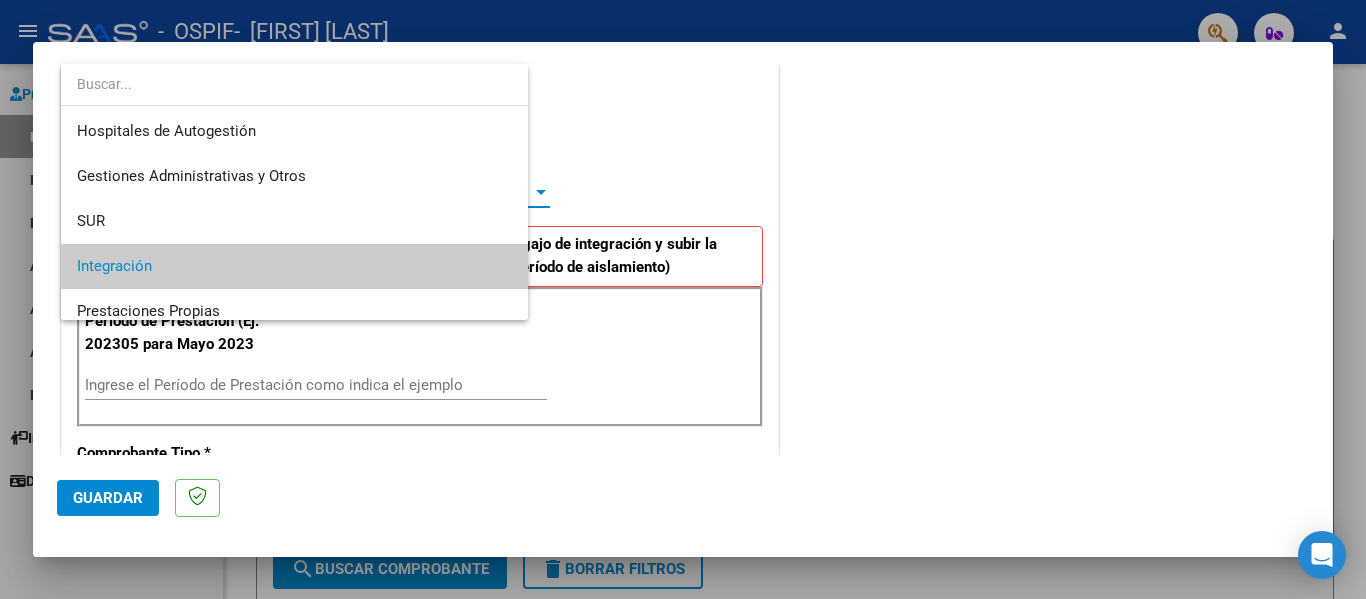 scroll, scrollTop: 75, scrollLeft: 0, axis: vertical 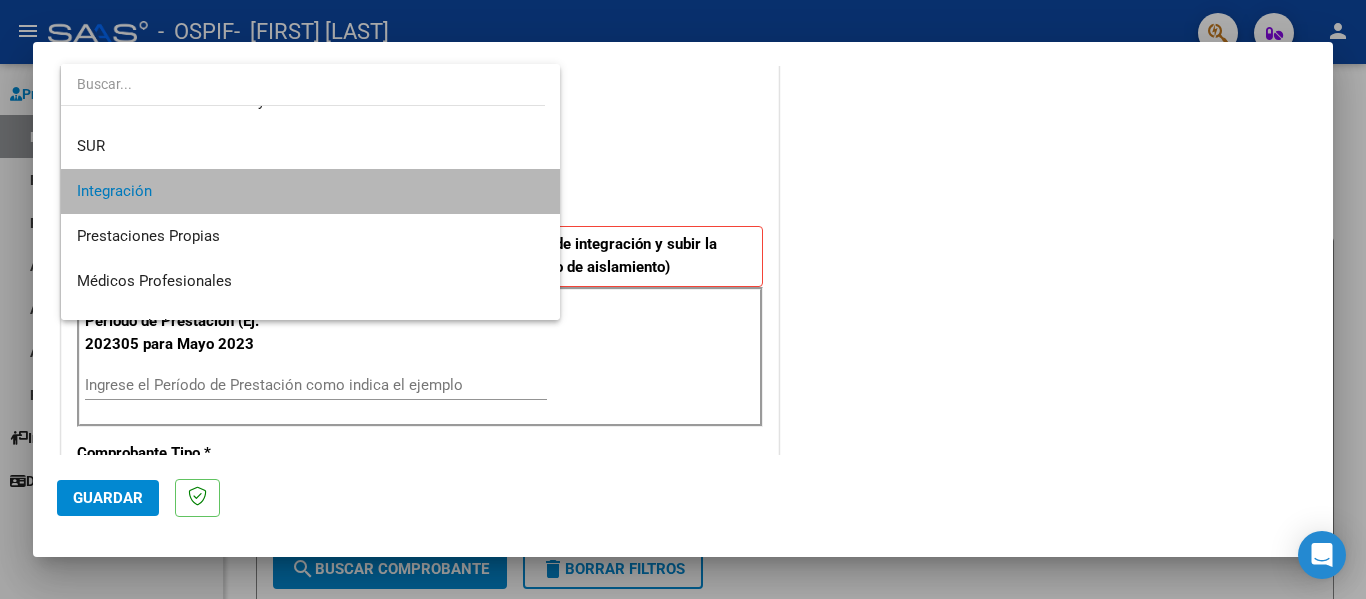 click on "Integración" at bounding box center [310, 191] 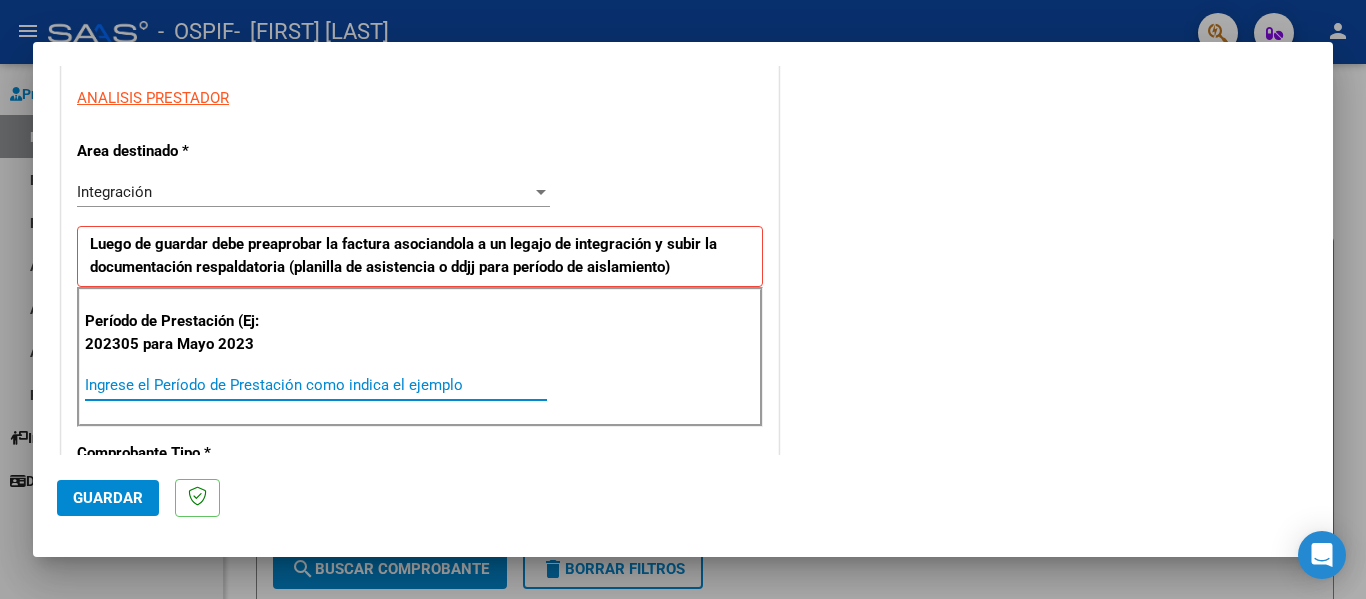 click on "Ingrese el Período de Prestación como indica el ejemplo" at bounding box center (316, 385) 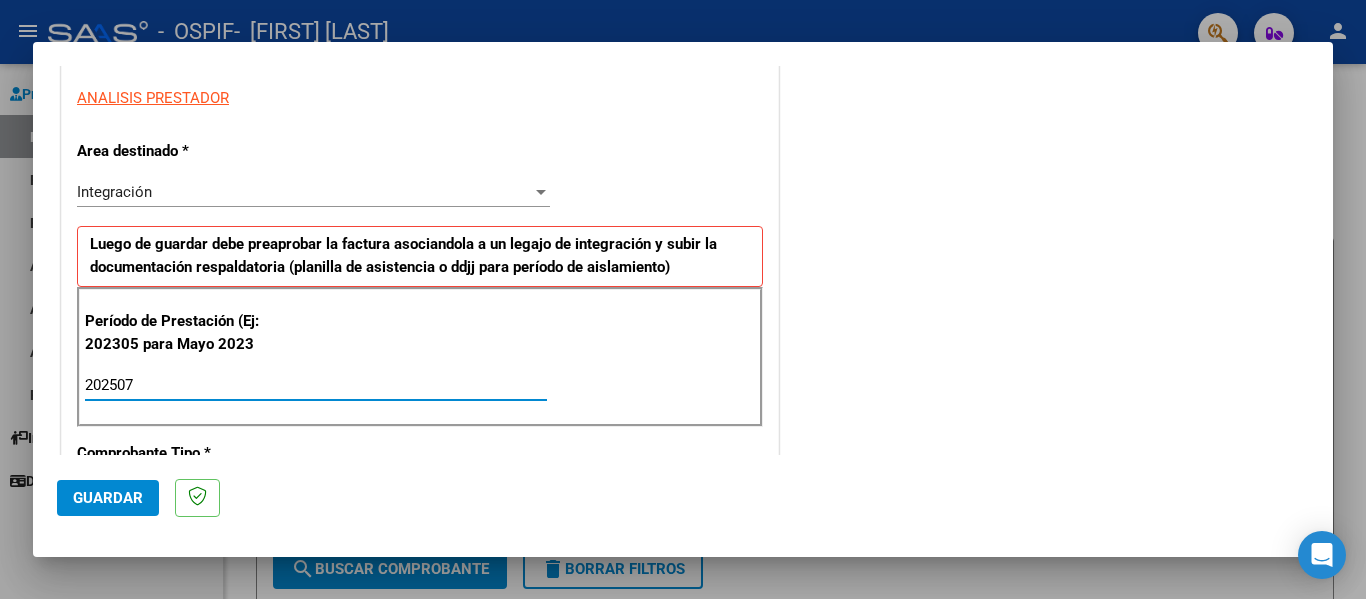 type on "202507" 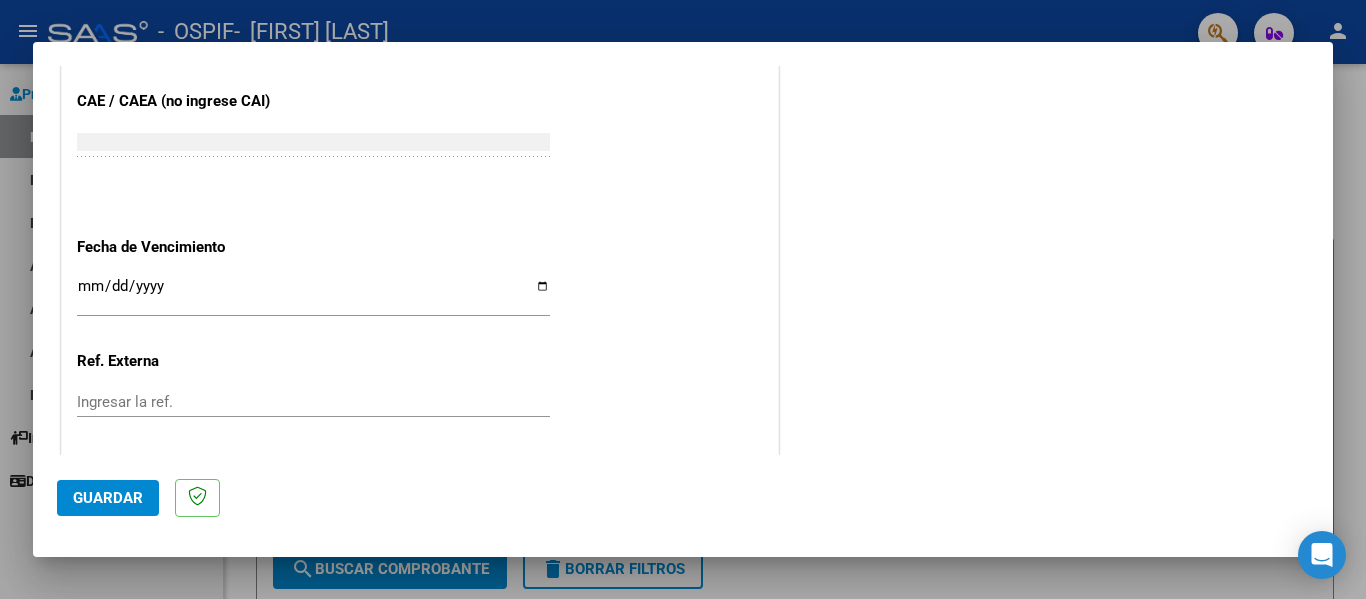scroll, scrollTop: 1240, scrollLeft: 0, axis: vertical 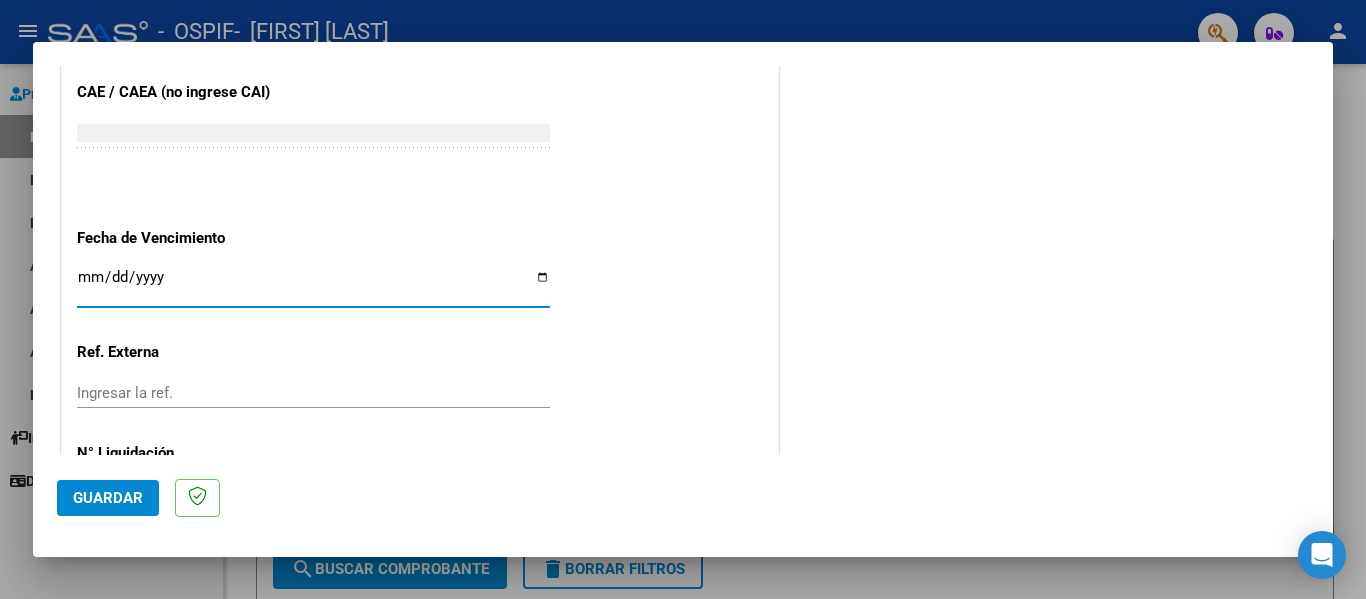 click on "Ingresar la fecha" at bounding box center [313, 285] 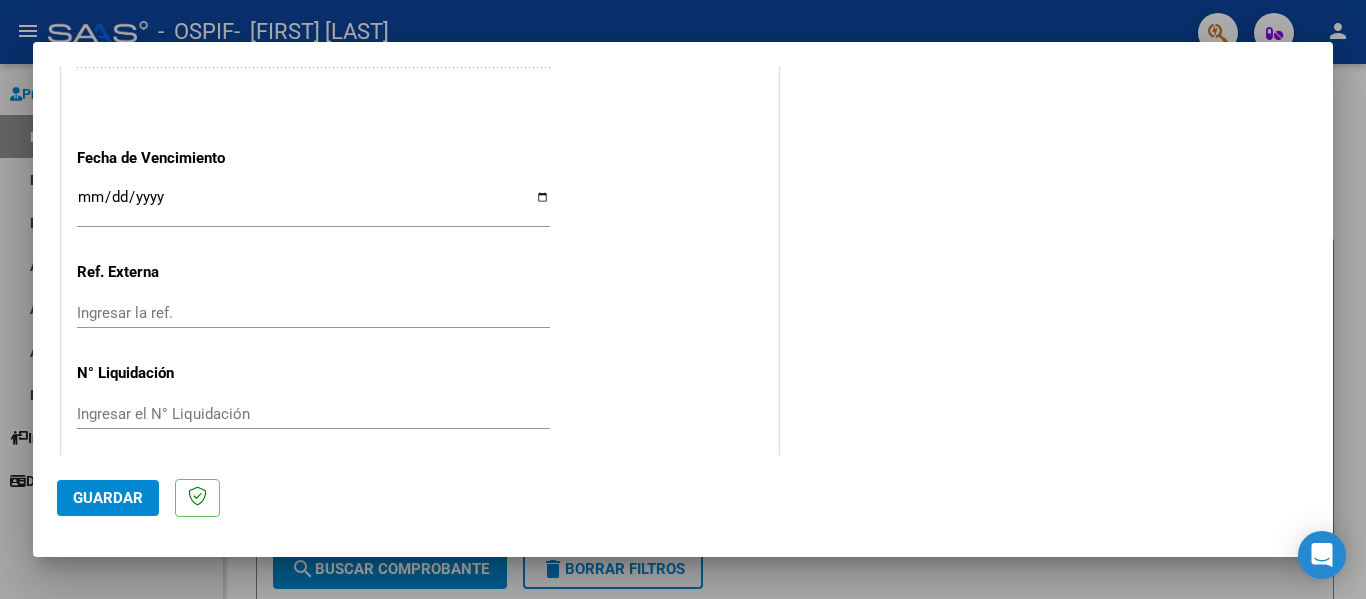 scroll, scrollTop: 1333, scrollLeft: 0, axis: vertical 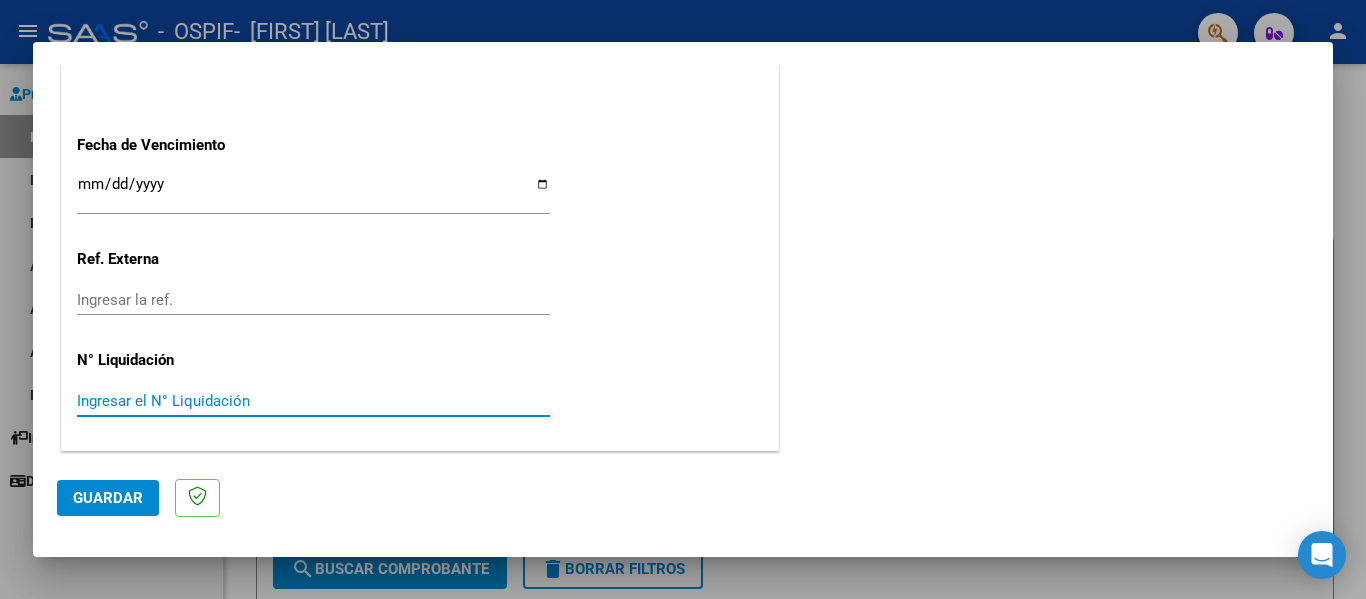 click on "Ingresar el N° Liquidación" at bounding box center [313, 401] 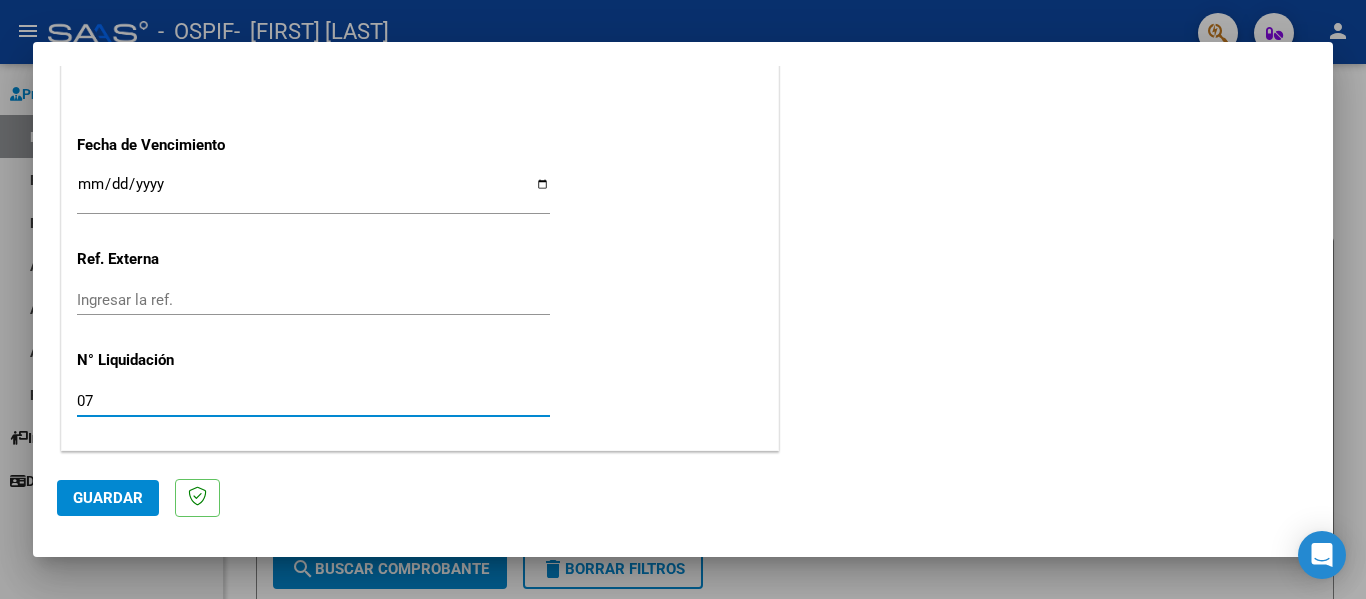 type on "07" 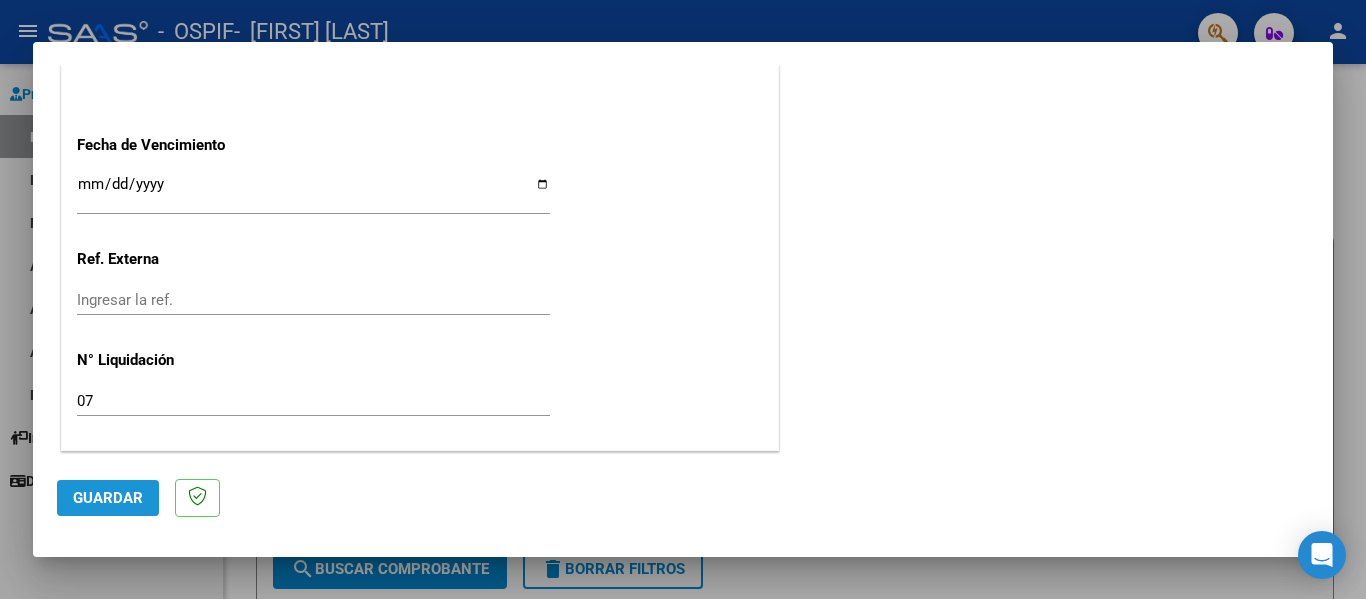 click on "Guardar" 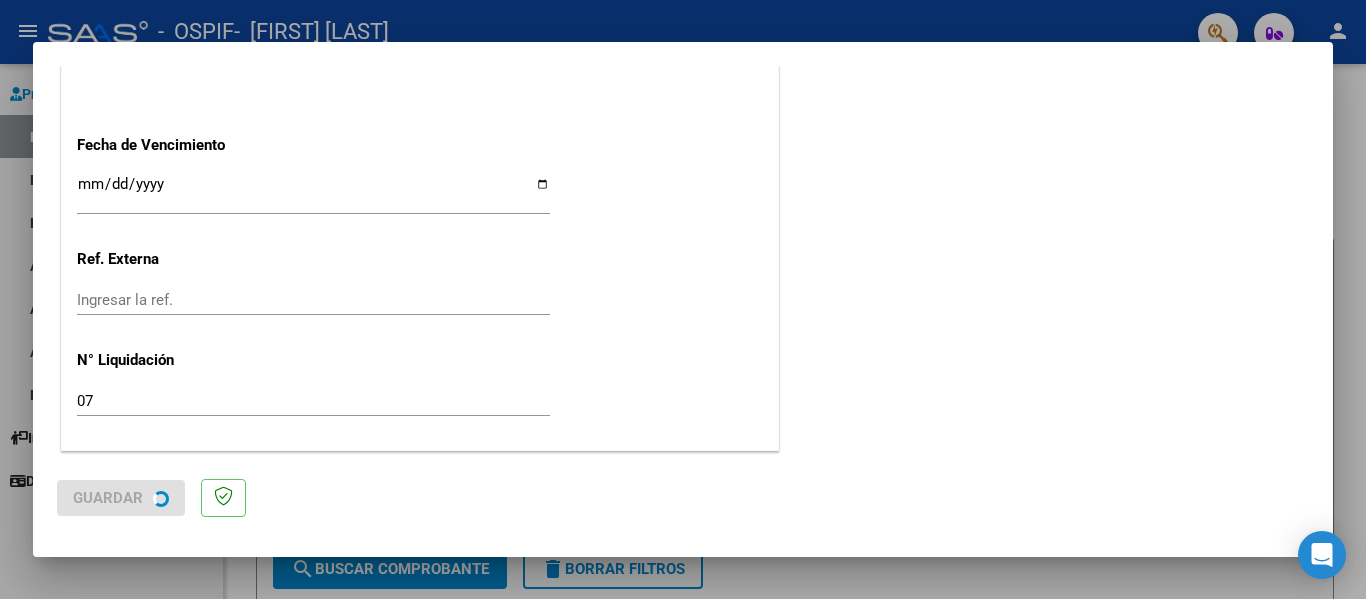 scroll, scrollTop: 0, scrollLeft: 0, axis: both 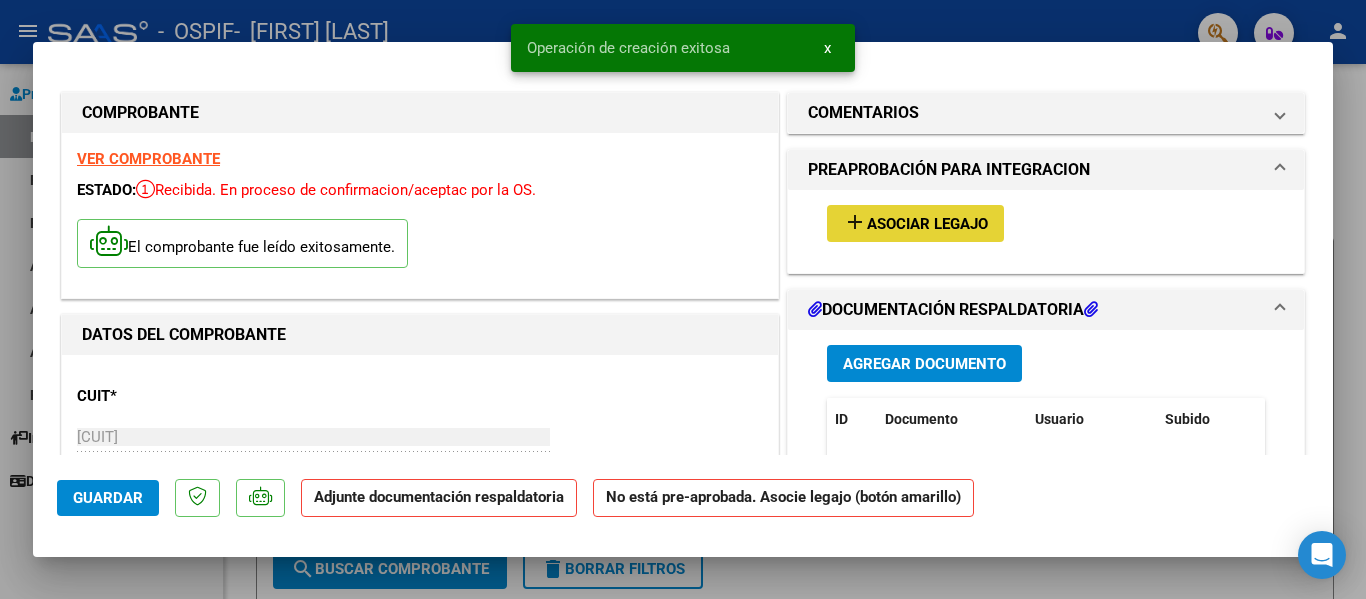 click on "Asociar Legajo" at bounding box center (927, 224) 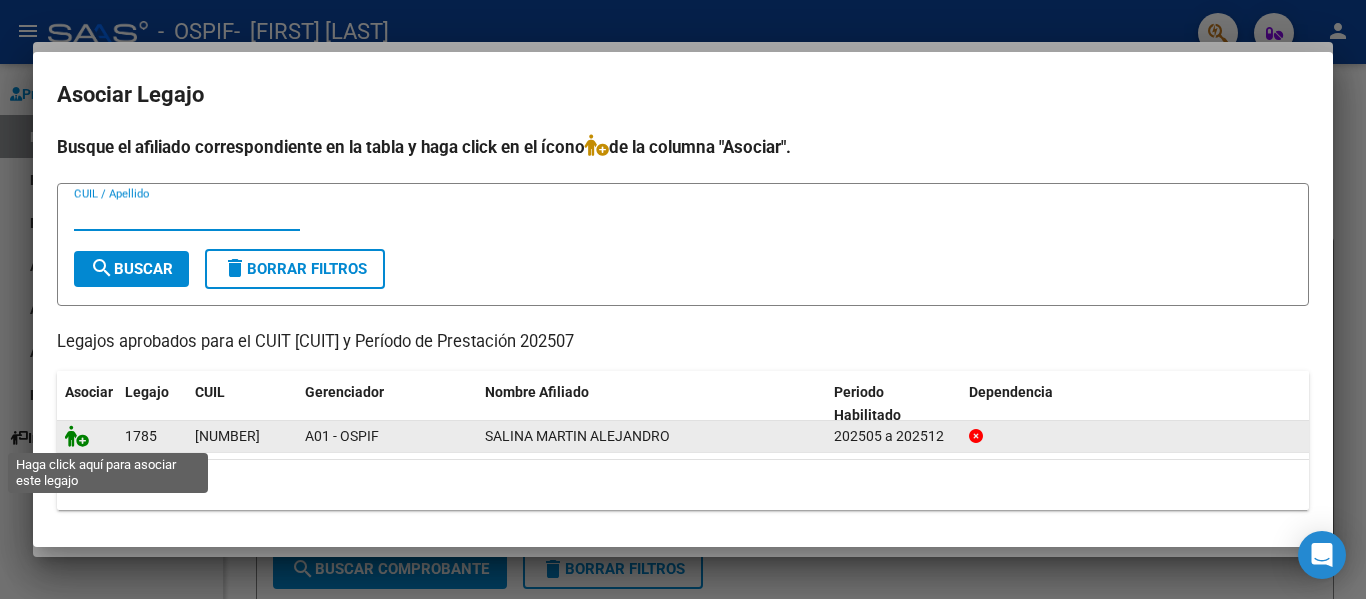click 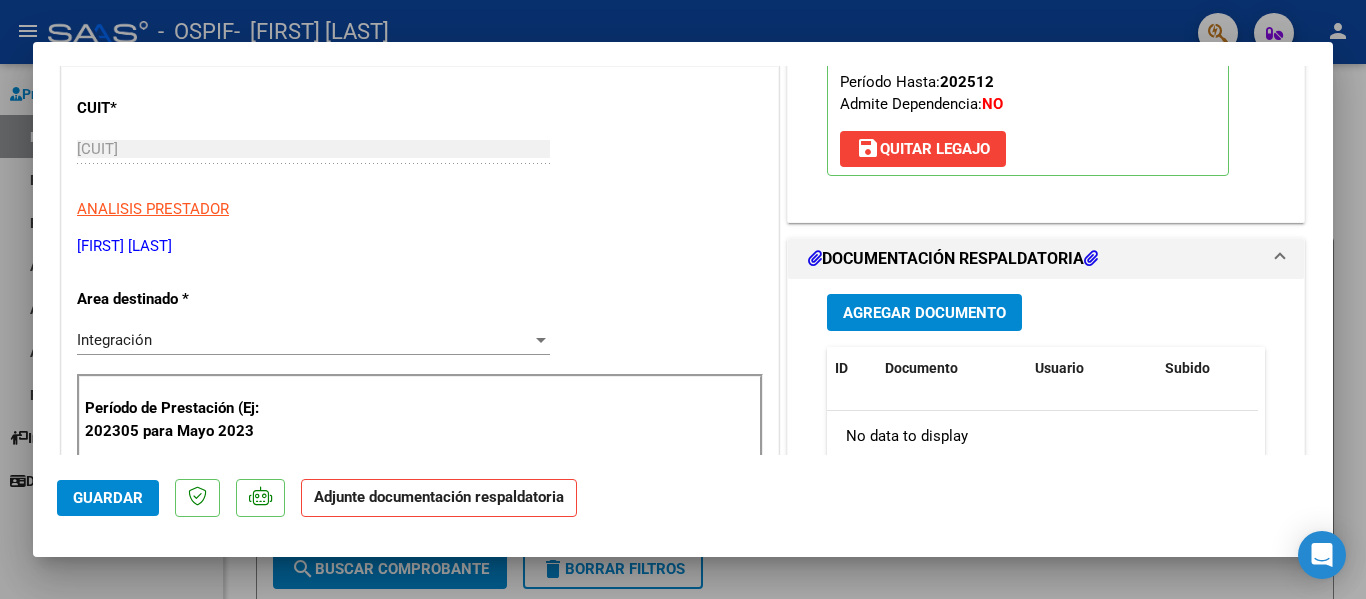 scroll, scrollTop: 320, scrollLeft: 0, axis: vertical 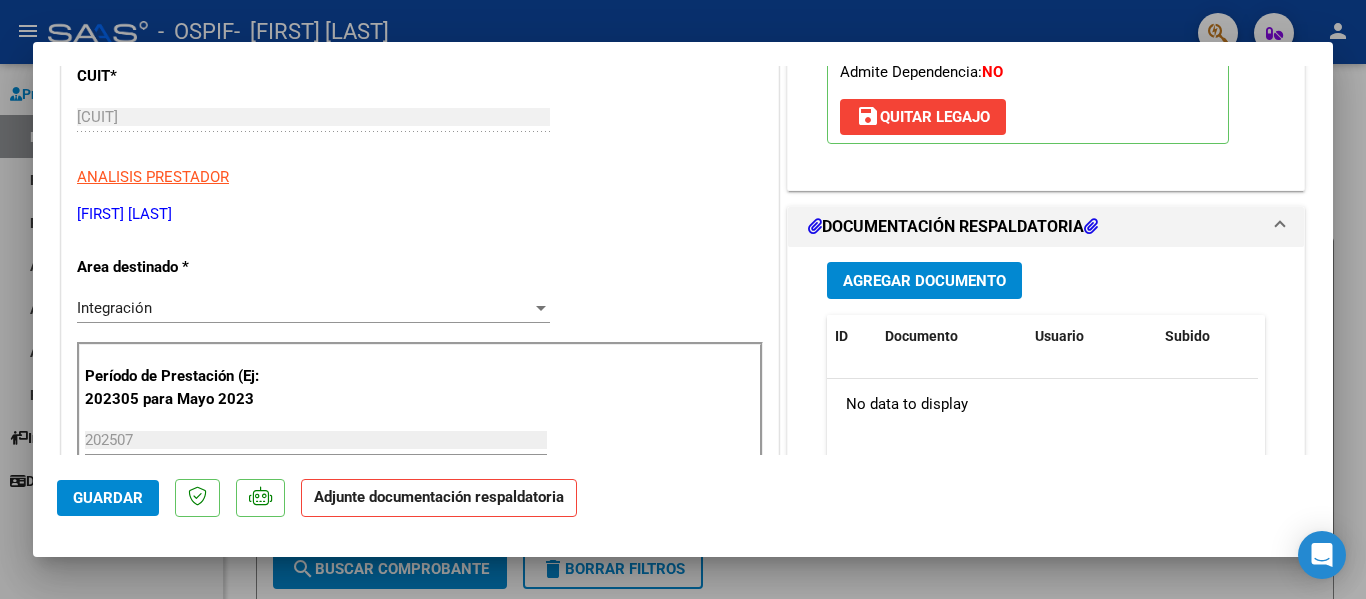 click on "Adjunte documentación respaldatoria" 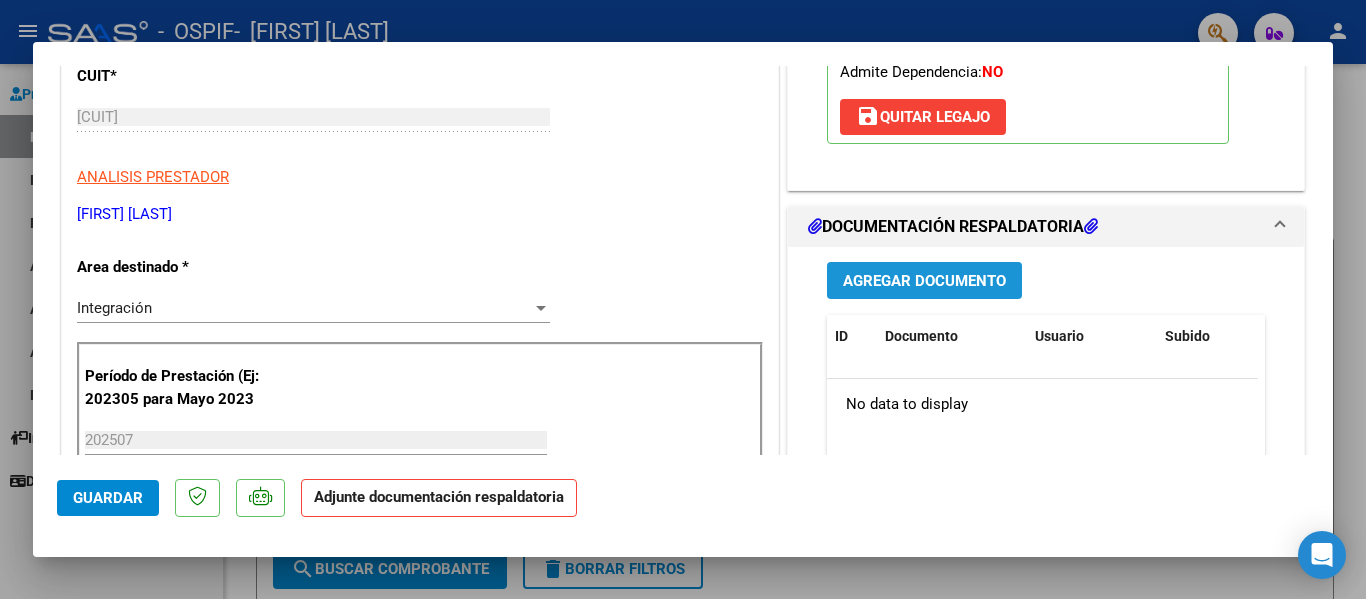 click on "Agregar Documento" at bounding box center (924, 281) 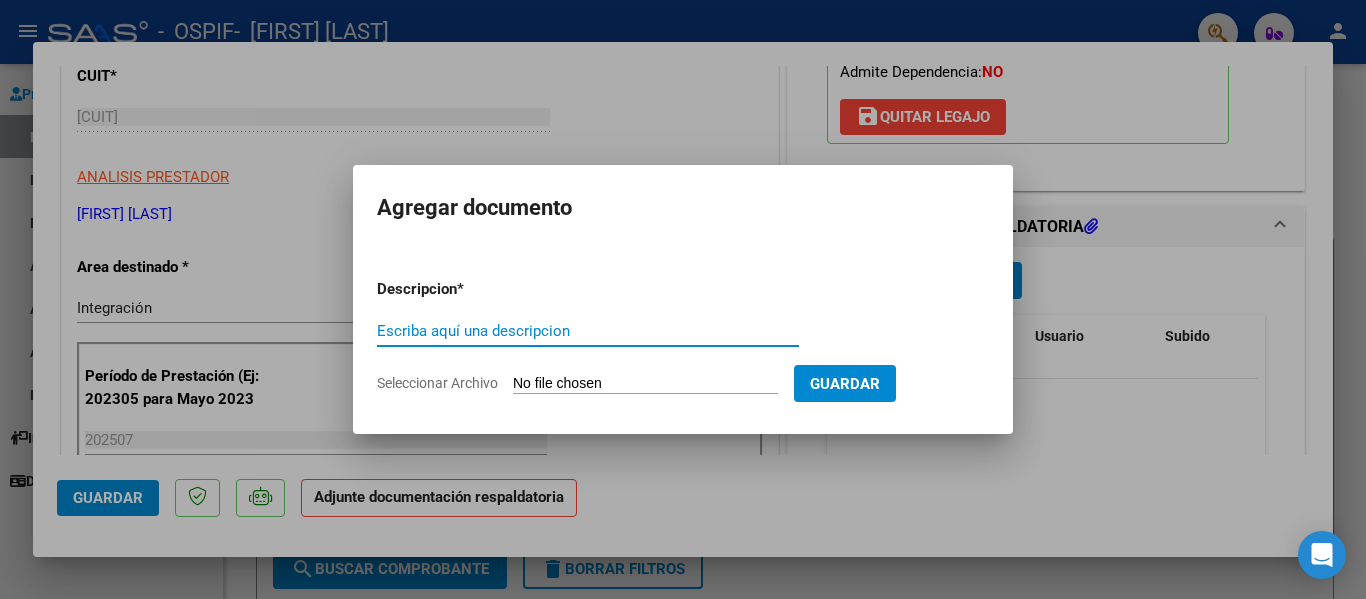 click on "Escriba aquí una descripcion" at bounding box center (588, 331) 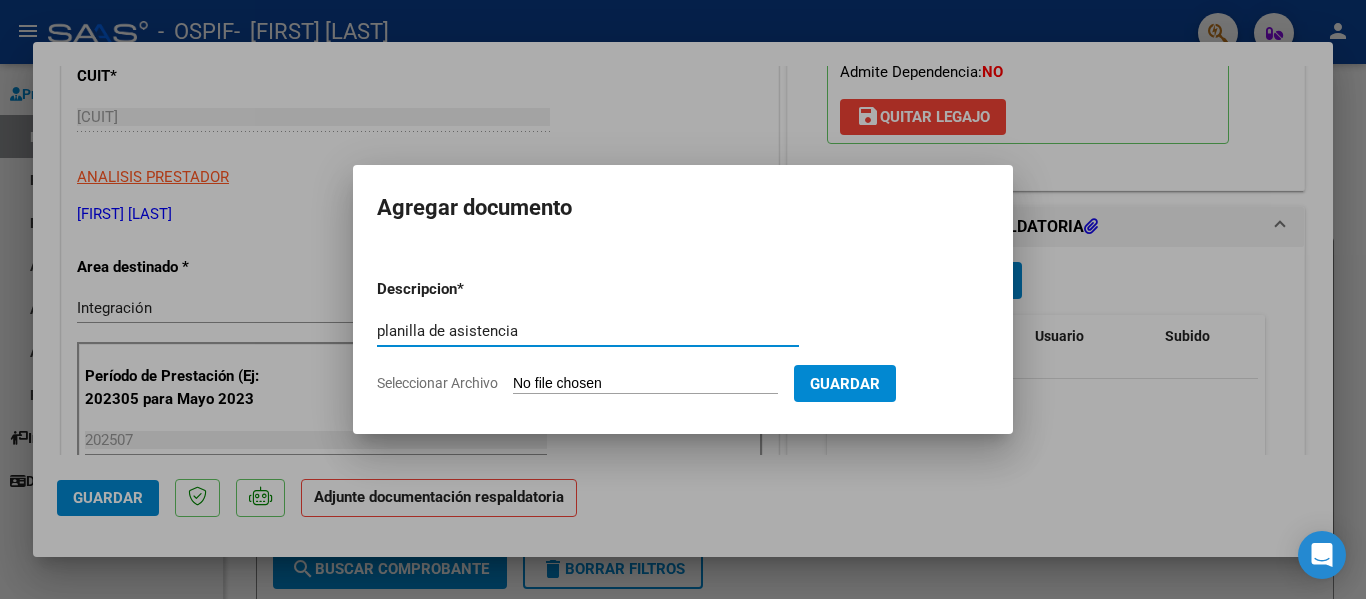 type on "planilla de asistencia" 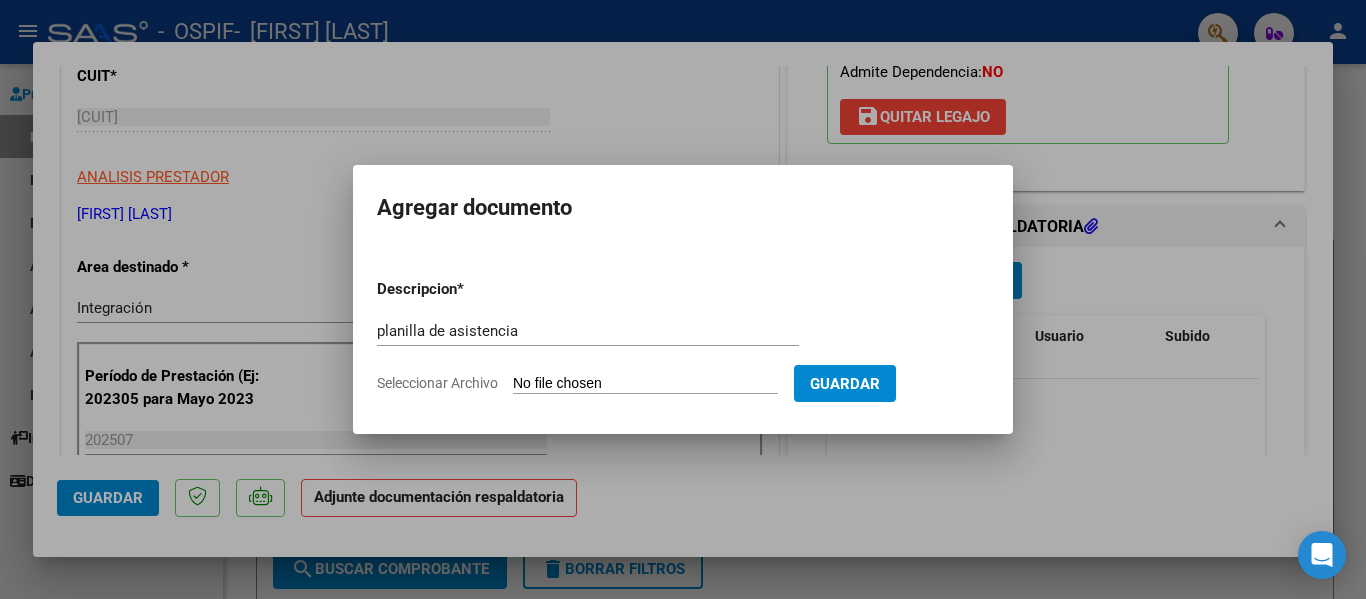 click on "Seleccionar Archivo" at bounding box center [645, 384] 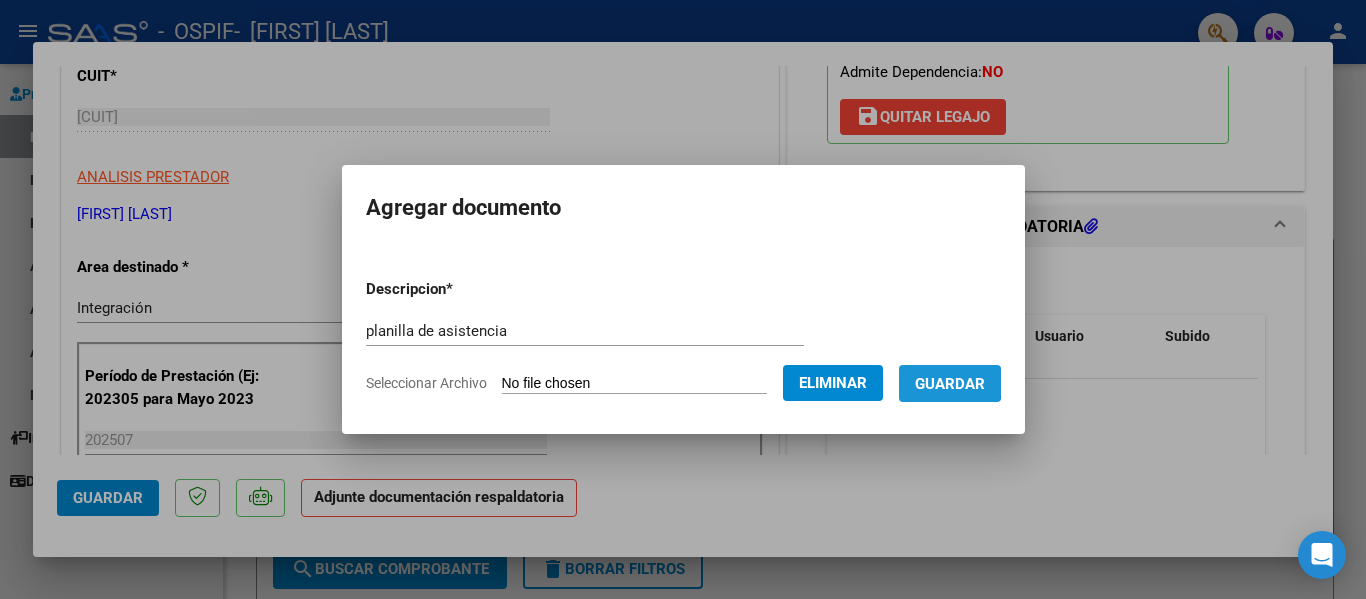 click on "Guardar" at bounding box center (950, 384) 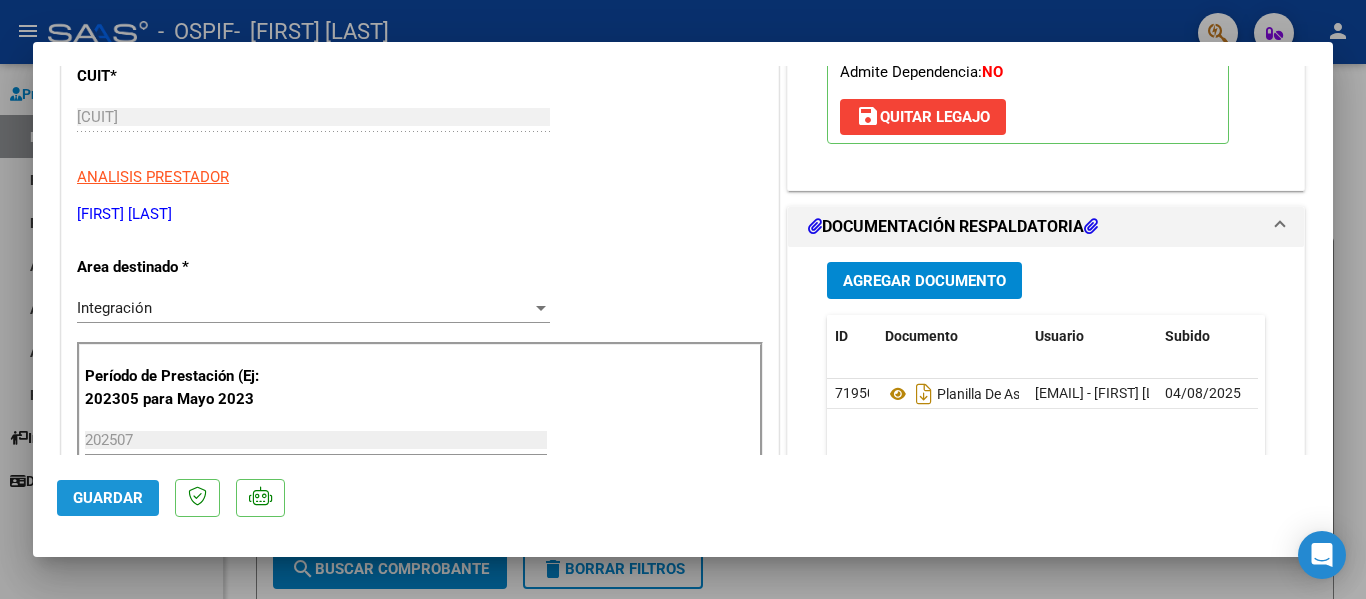 click on "Guardar" 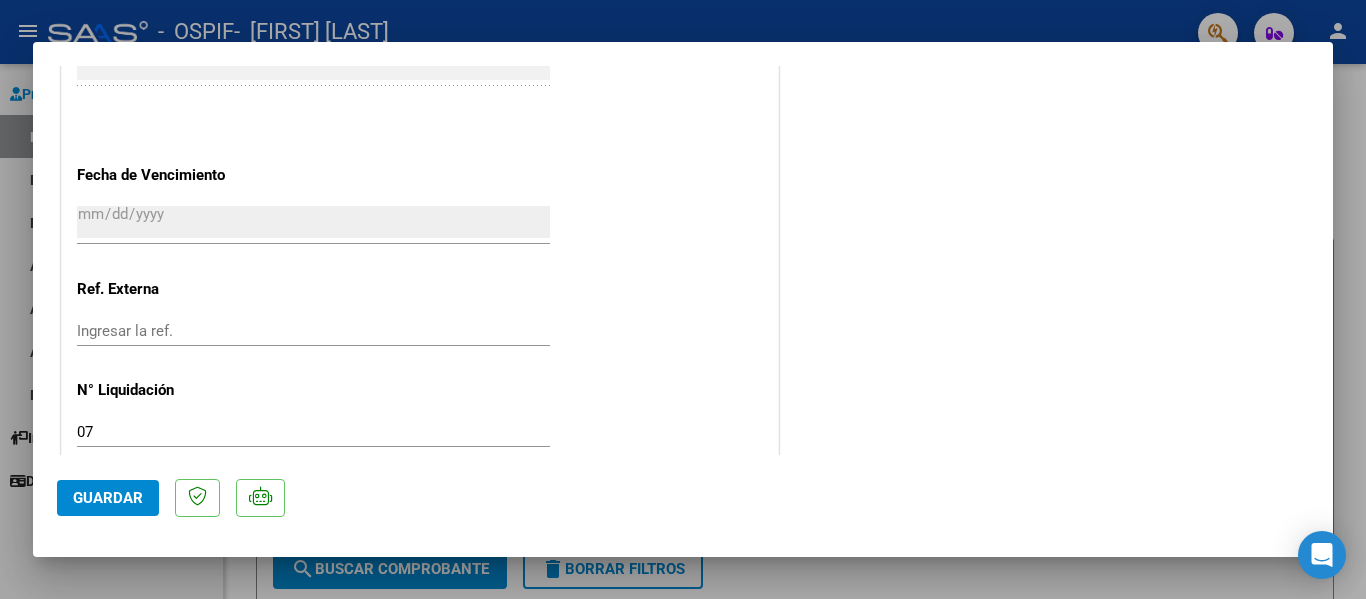 scroll, scrollTop: 1401, scrollLeft: 0, axis: vertical 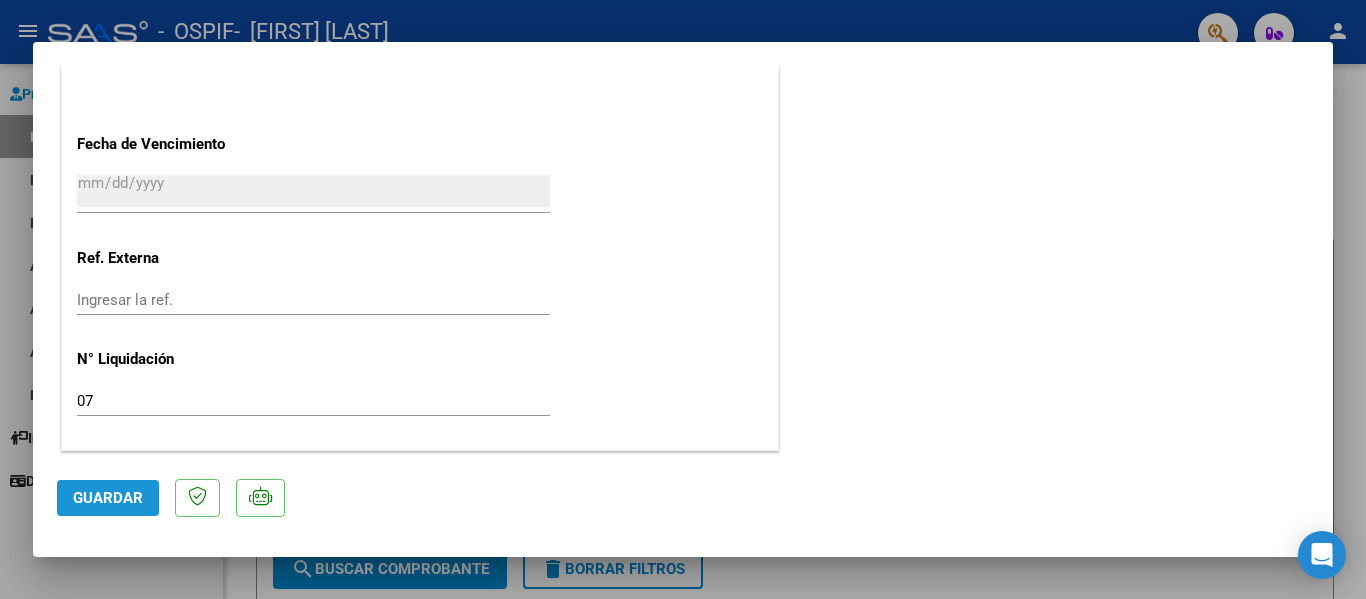 click on "Guardar" 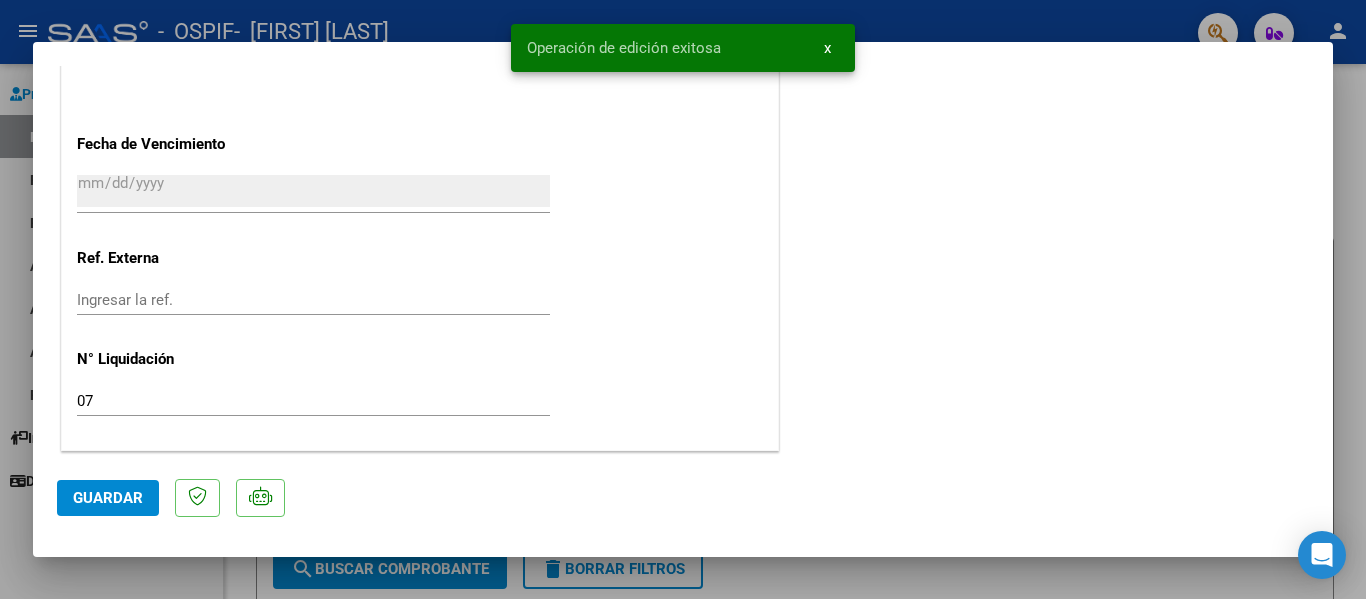 click at bounding box center (683, 299) 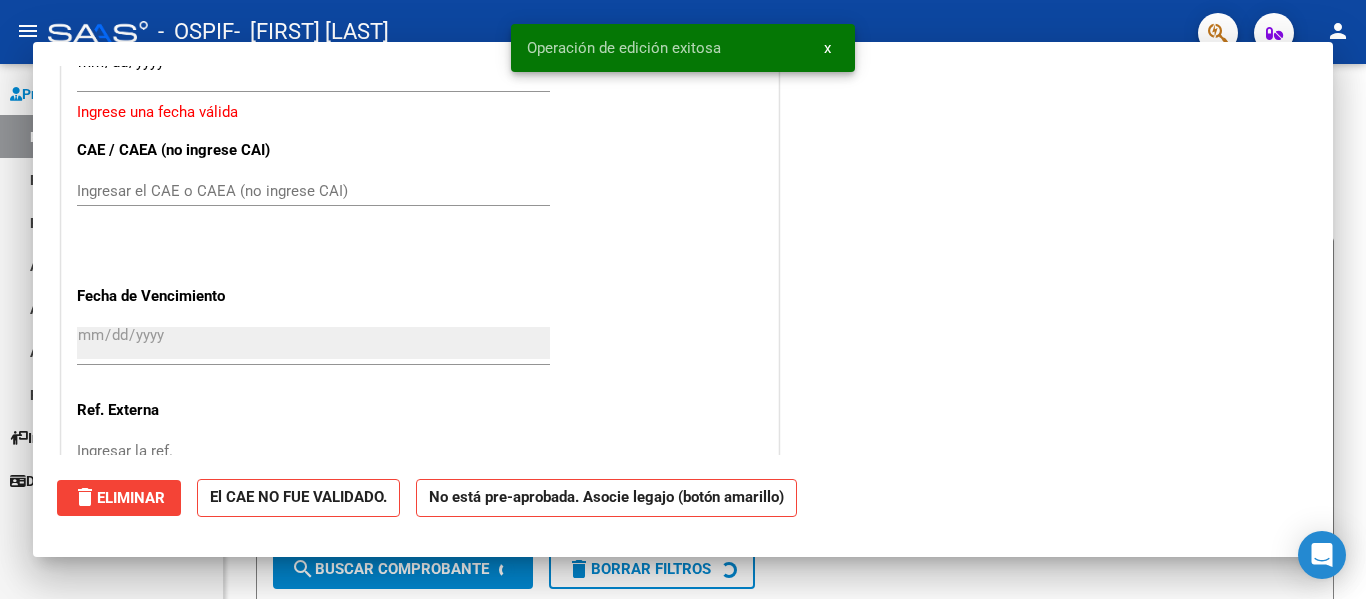 scroll, scrollTop: 0, scrollLeft: 0, axis: both 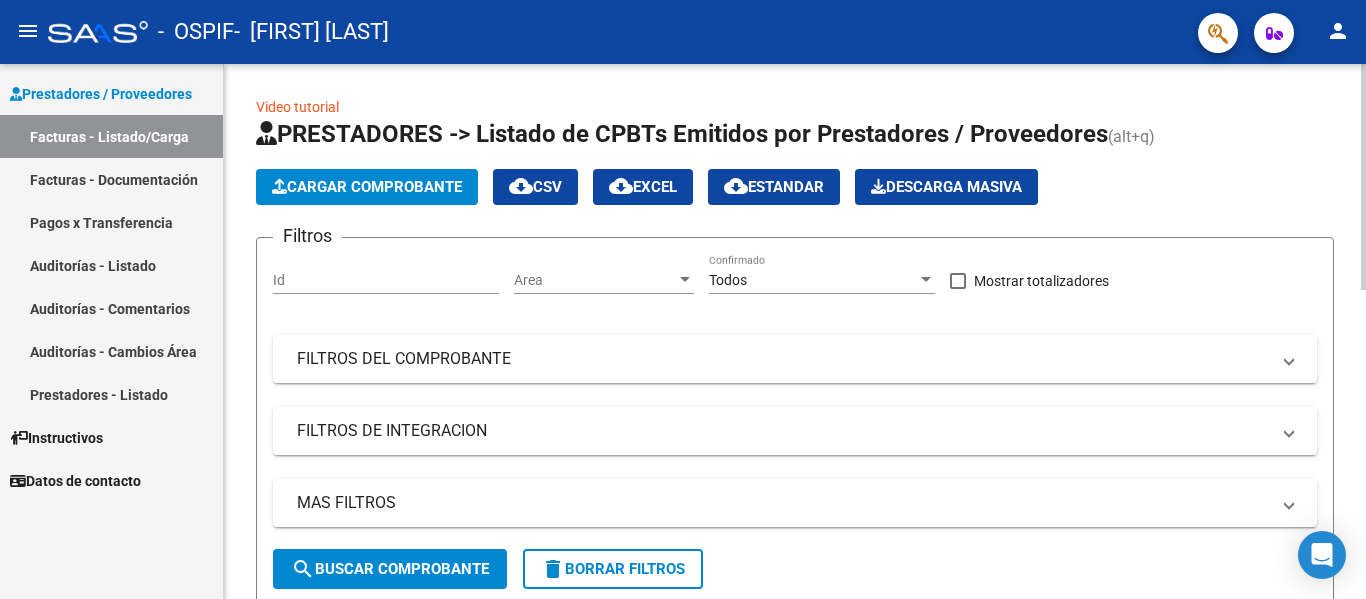 drag, startPoint x: 982, startPoint y: 432, endPoint x: 1033, endPoint y: 221, distance: 217.07602 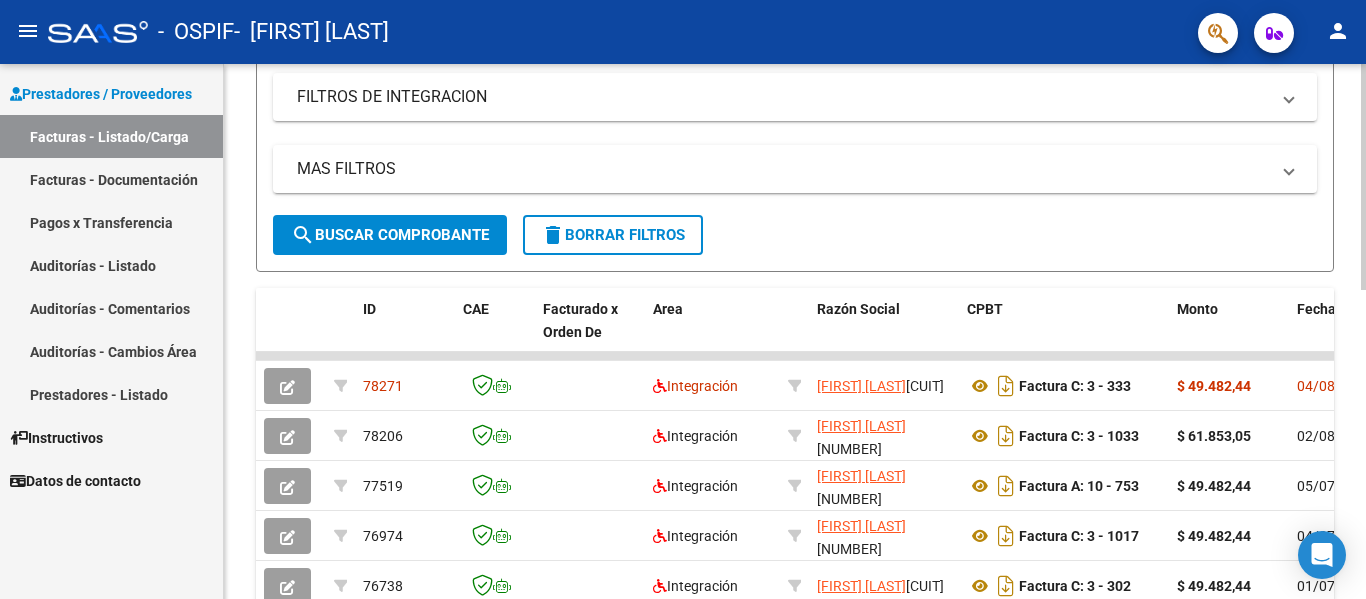 scroll, scrollTop: 360, scrollLeft: 0, axis: vertical 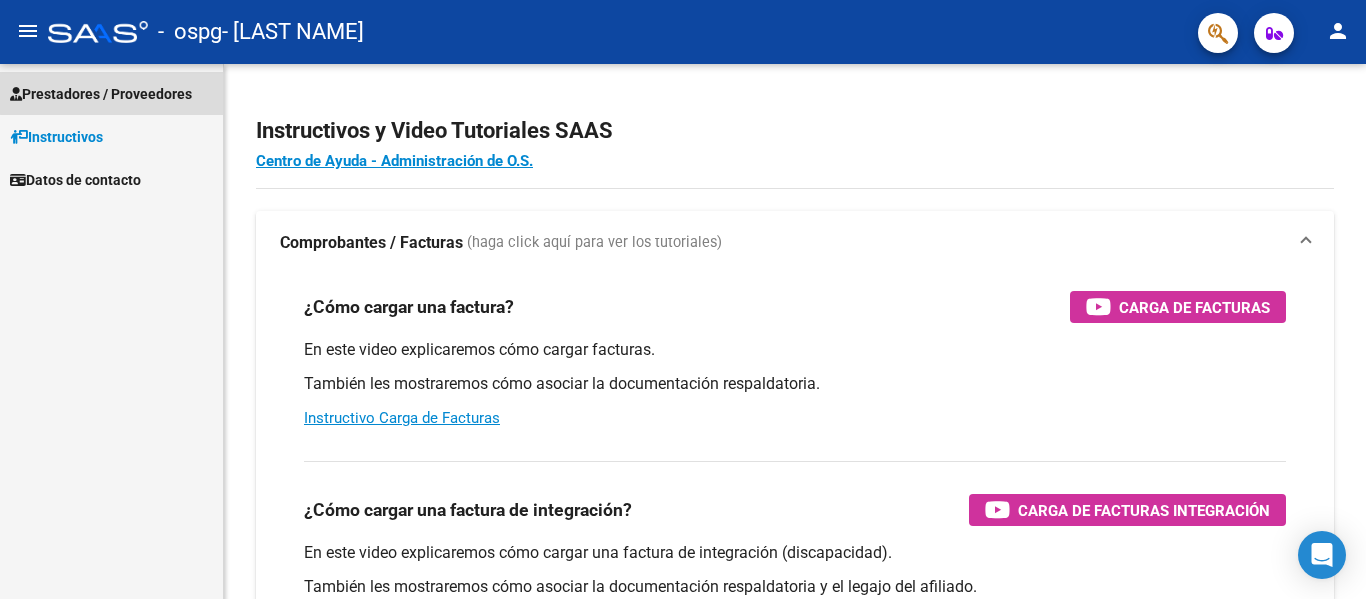 click on "Prestadores / Proveedores" at bounding box center [101, 94] 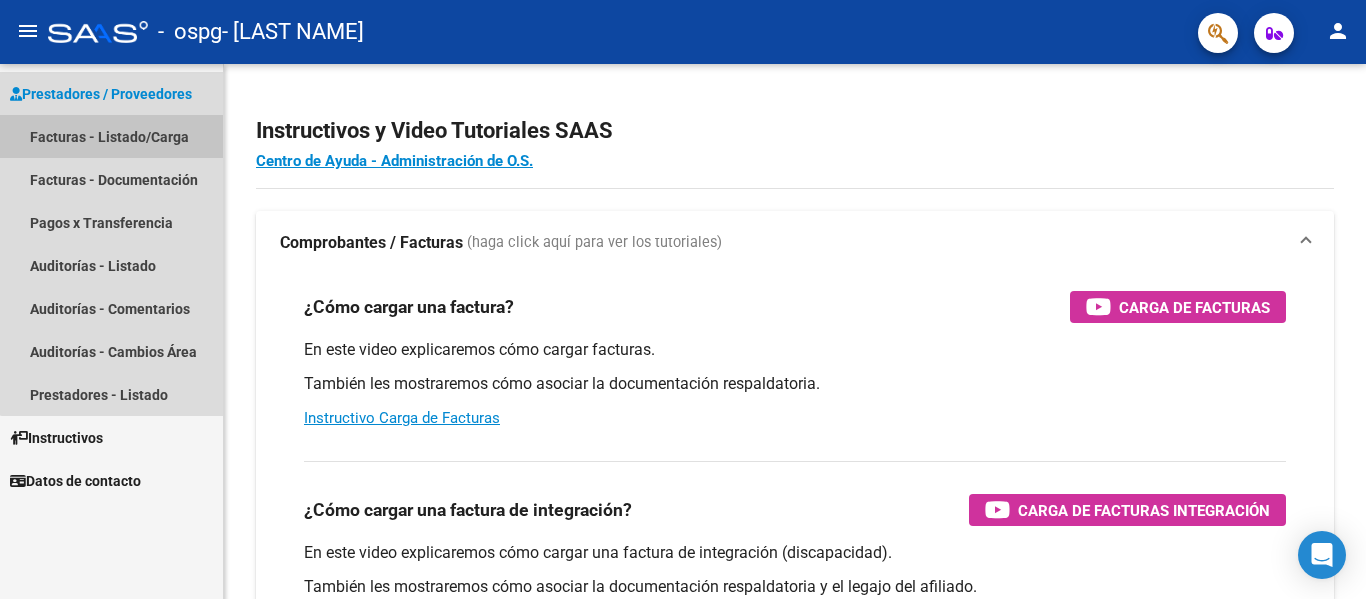 click on "Facturas - Listado/Carga" at bounding box center [111, 136] 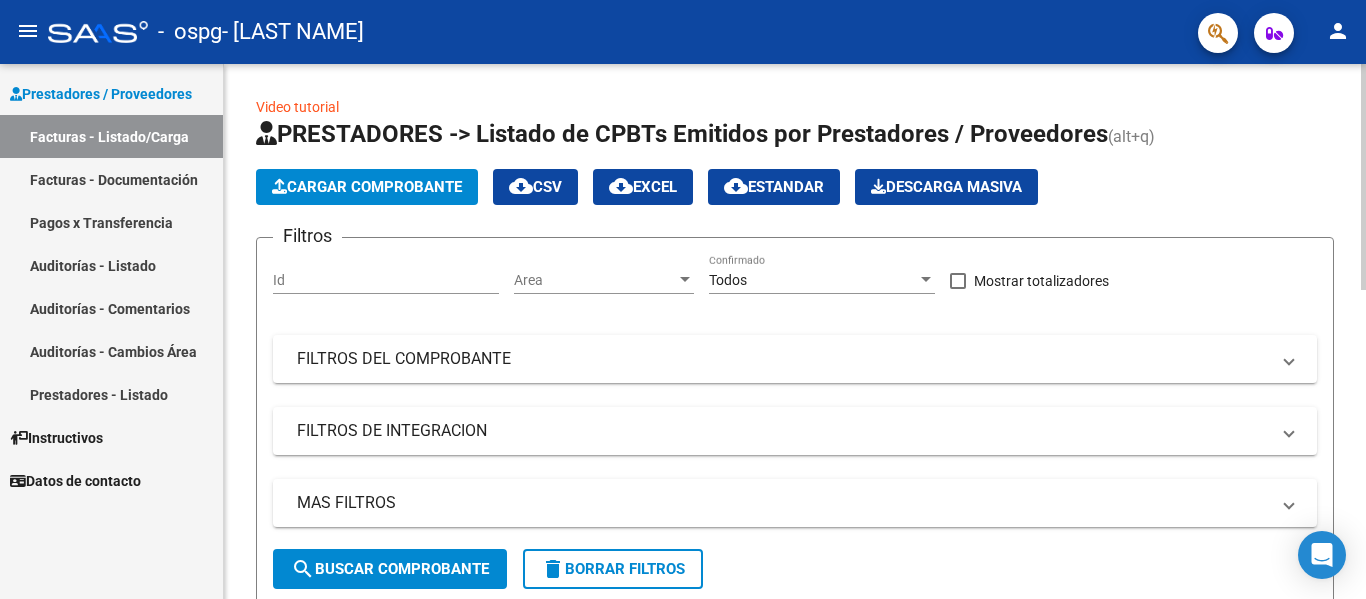 click on "Cargar Comprobante" 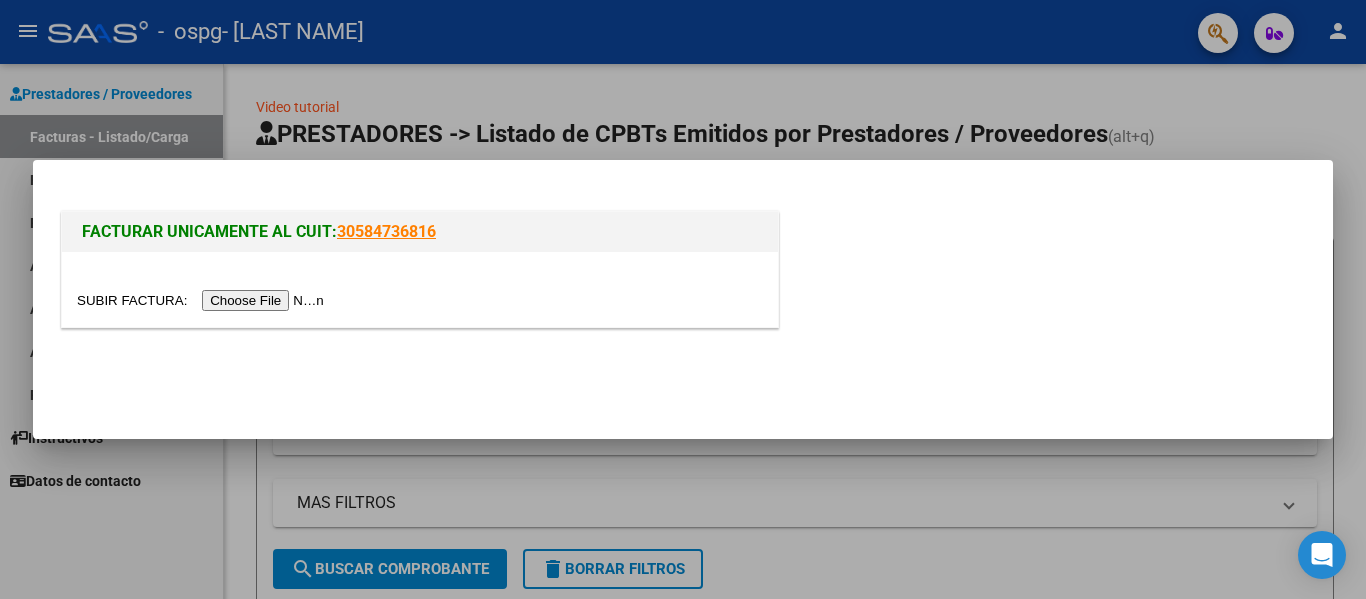 click at bounding box center (203, 300) 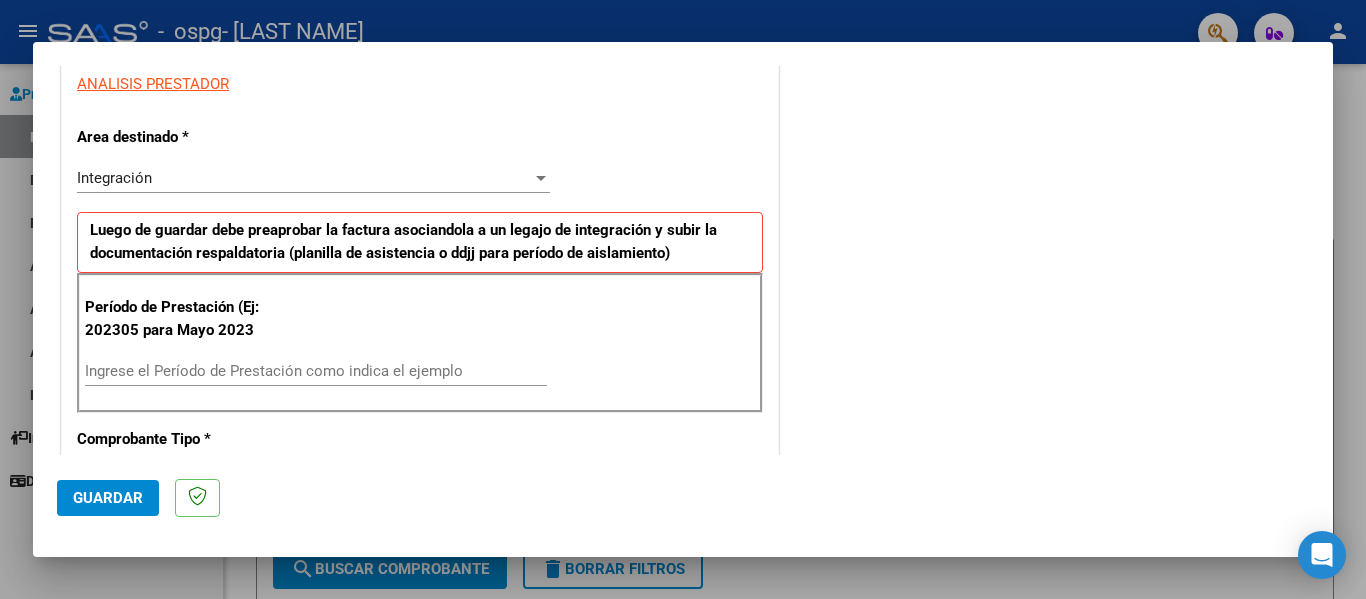 scroll, scrollTop: 413, scrollLeft: 0, axis: vertical 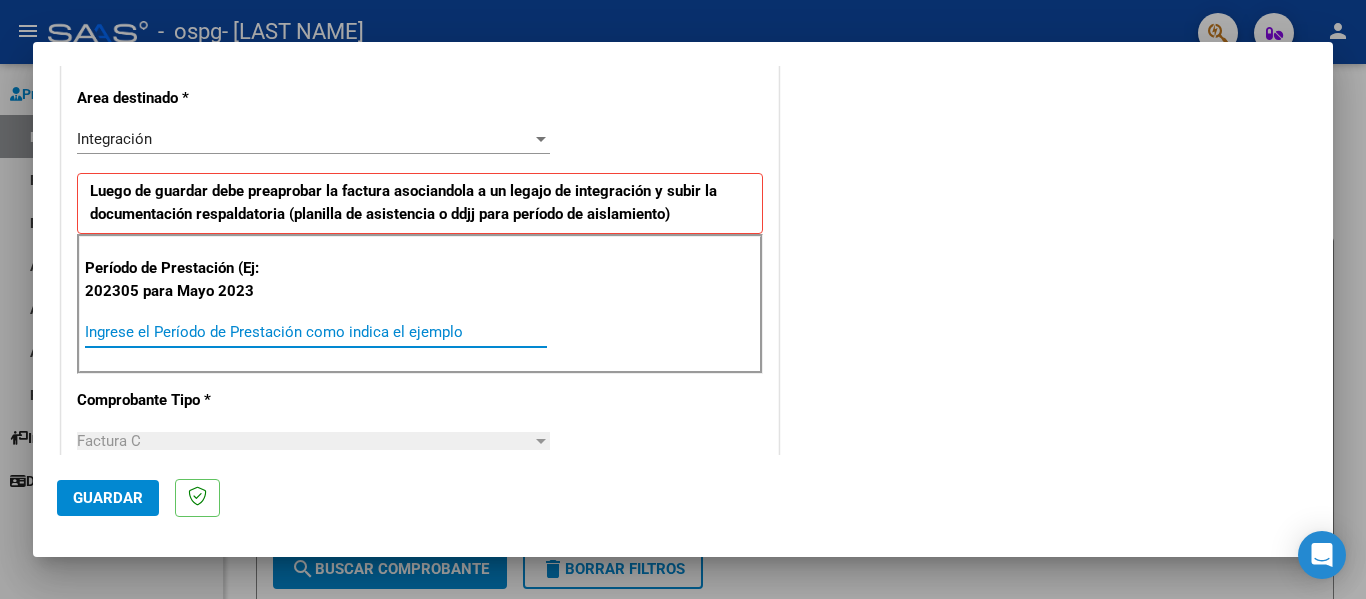 click on "Ingrese el Período de Prestación como indica el ejemplo" at bounding box center [316, 332] 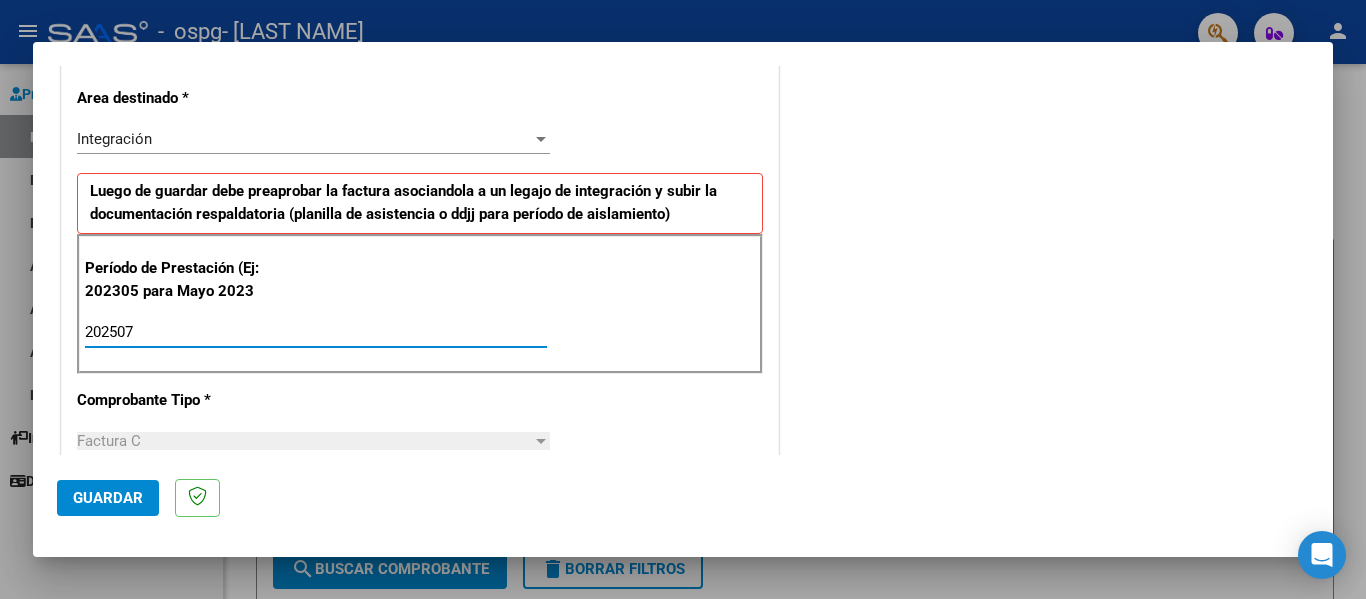 type on "202507" 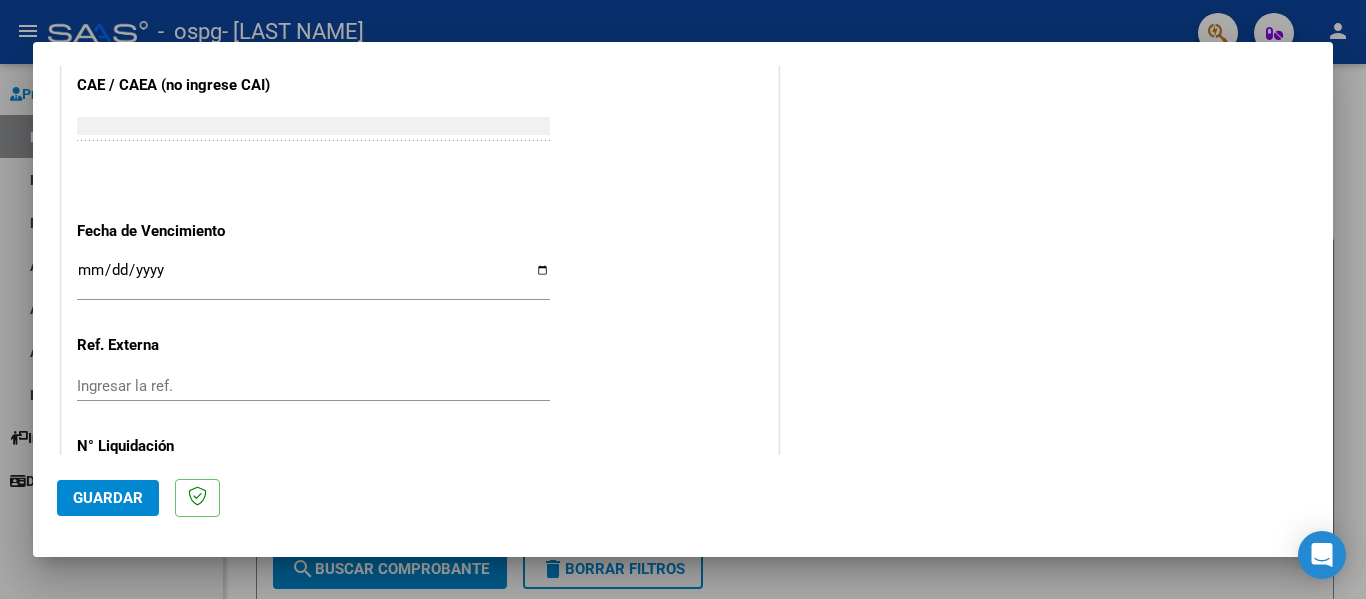 scroll, scrollTop: 1253, scrollLeft: 0, axis: vertical 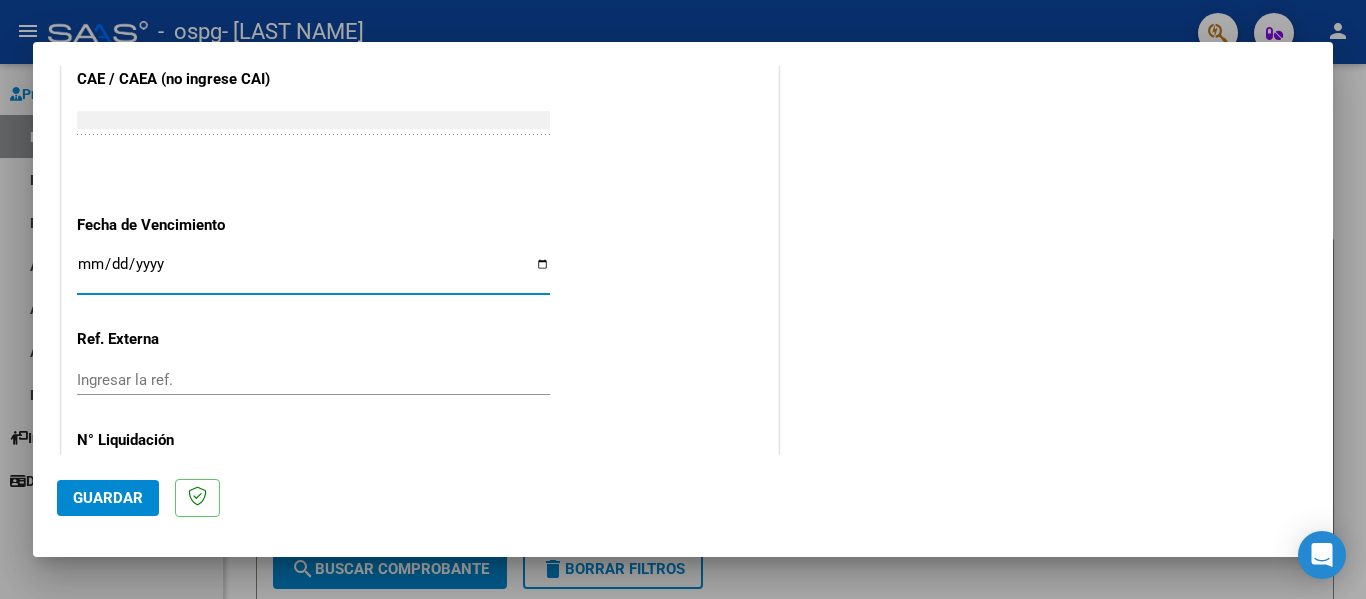 click on "Ingresar la fecha" at bounding box center [313, 272] 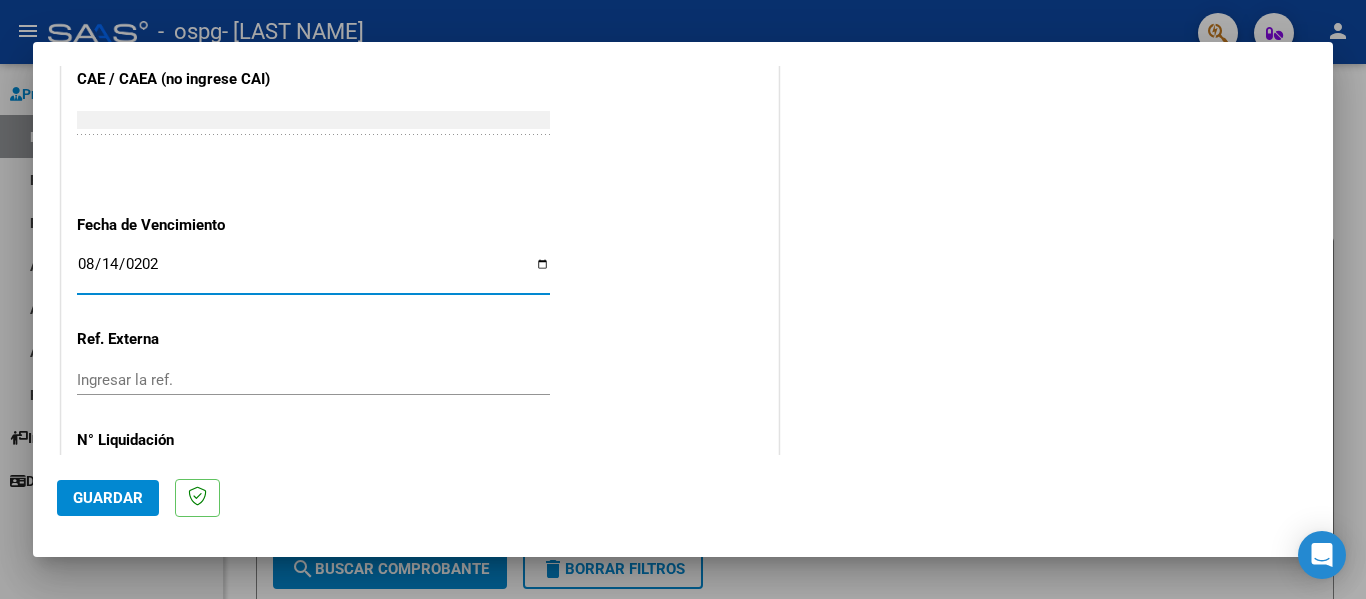 type on "[DATE]" 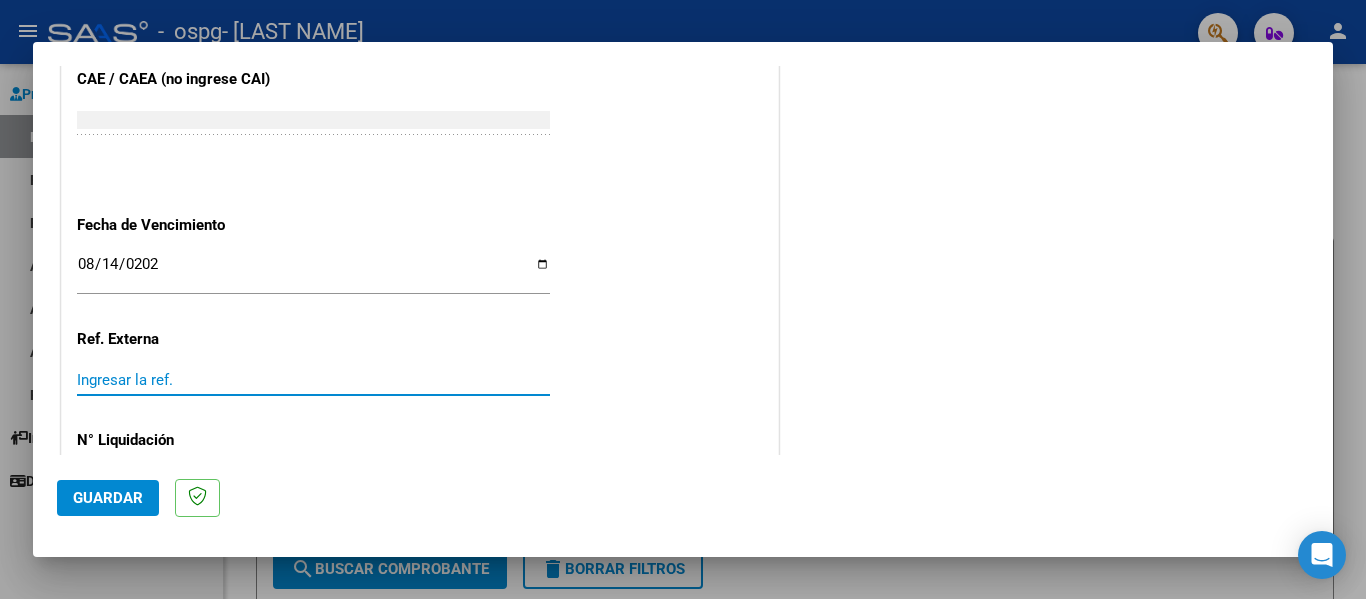 click on "Ingresar la ref." at bounding box center [313, 380] 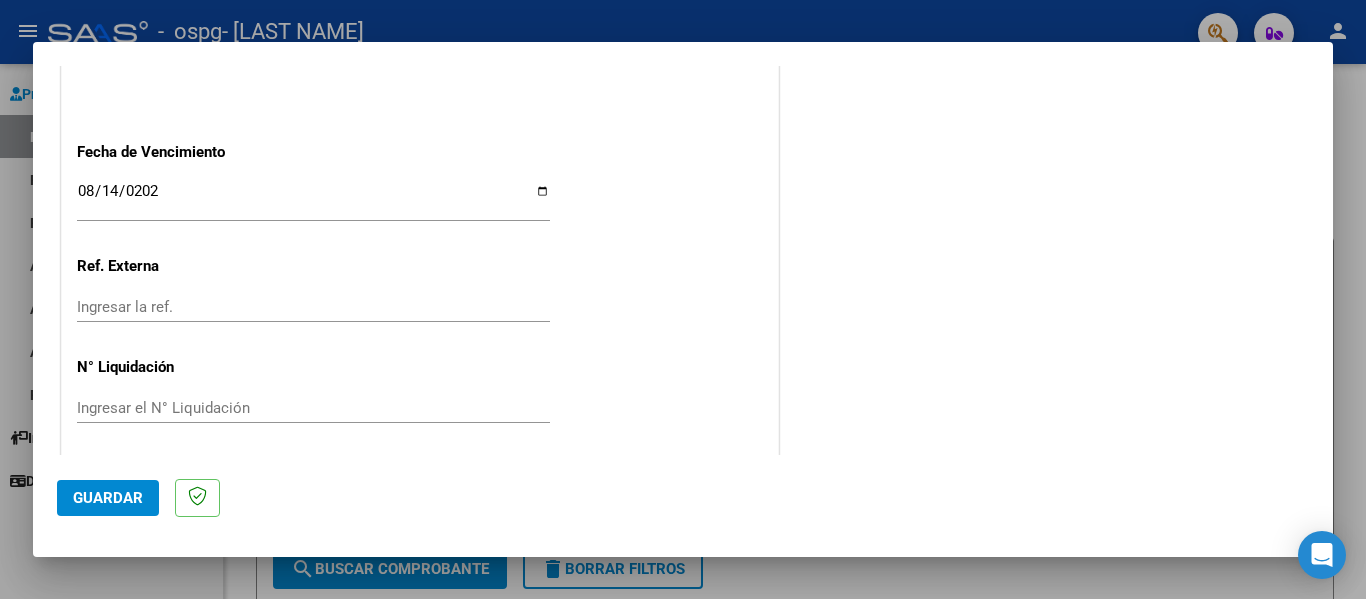scroll, scrollTop: 1333, scrollLeft: 0, axis: vertical 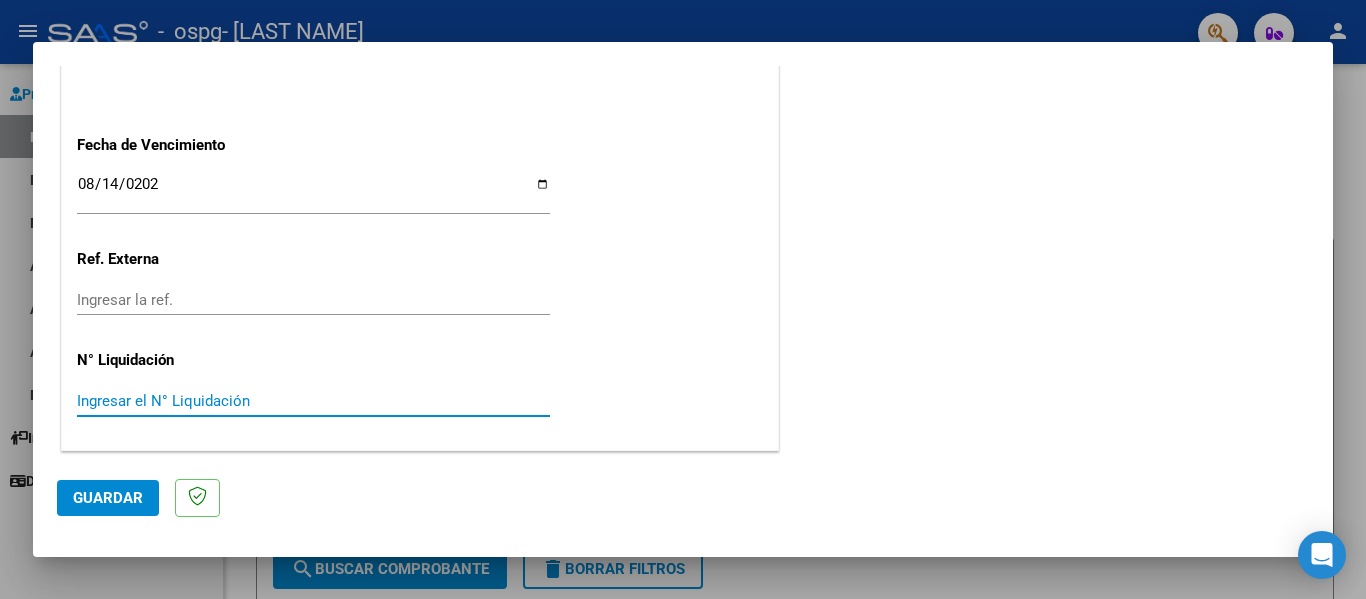click on "Ingresar el N° Liquidación" at bounding box center [313, 401] 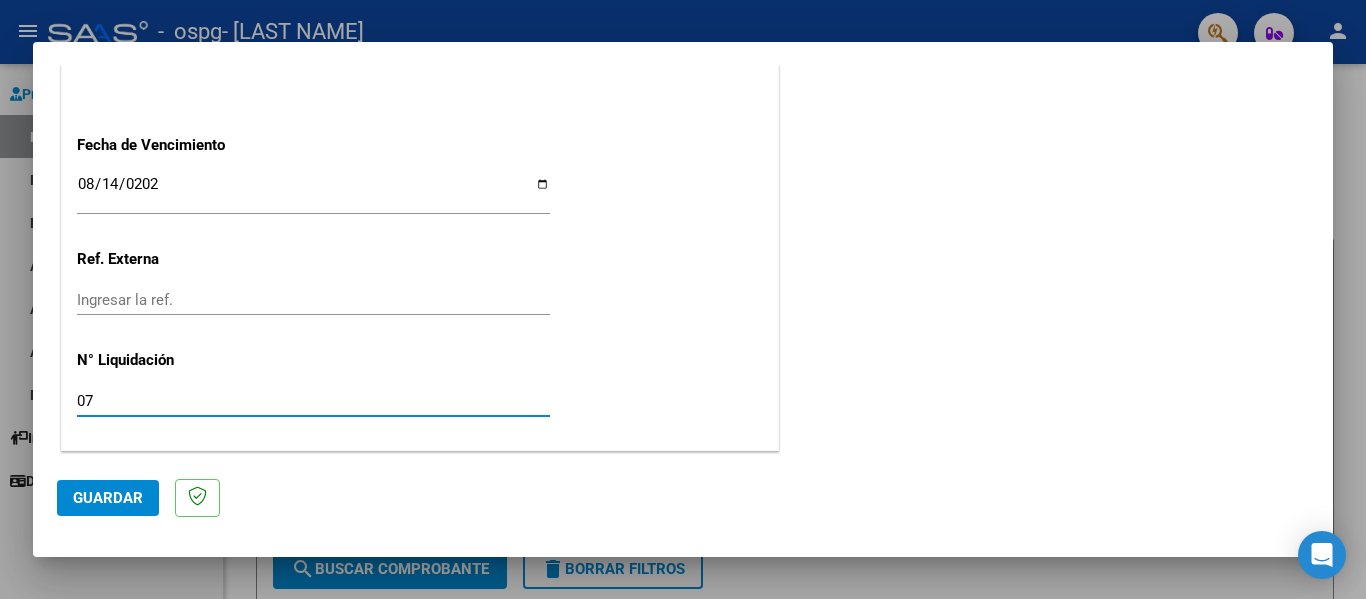 type on "07" 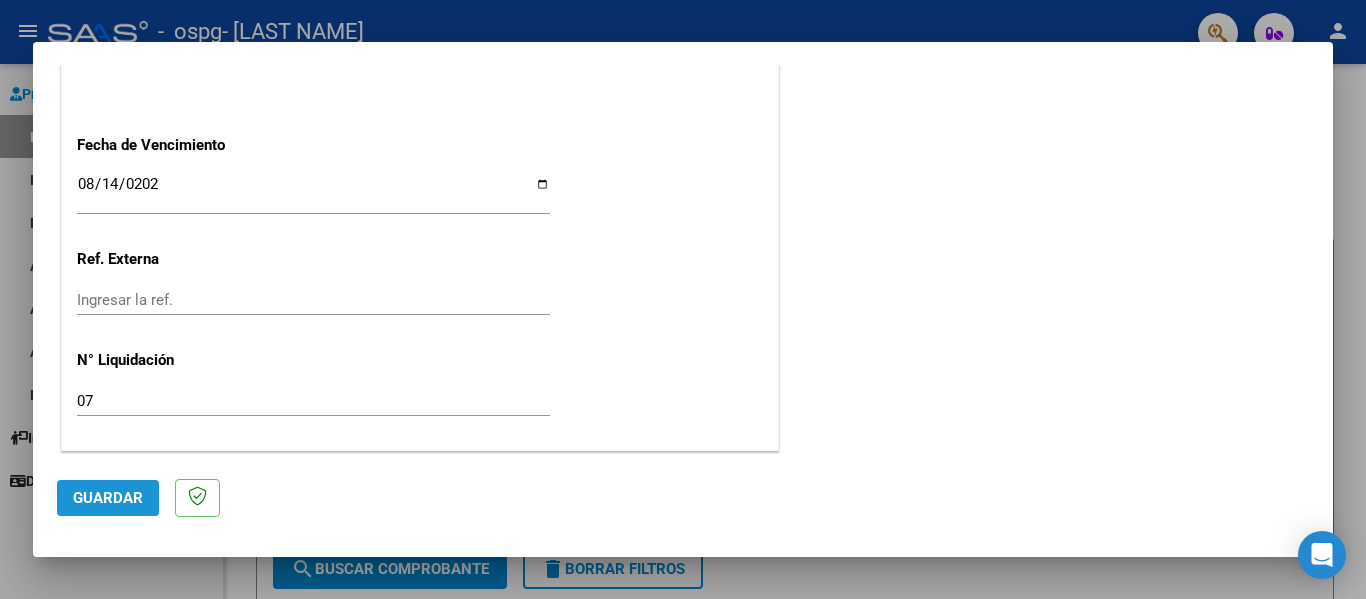 click on "Guardar" 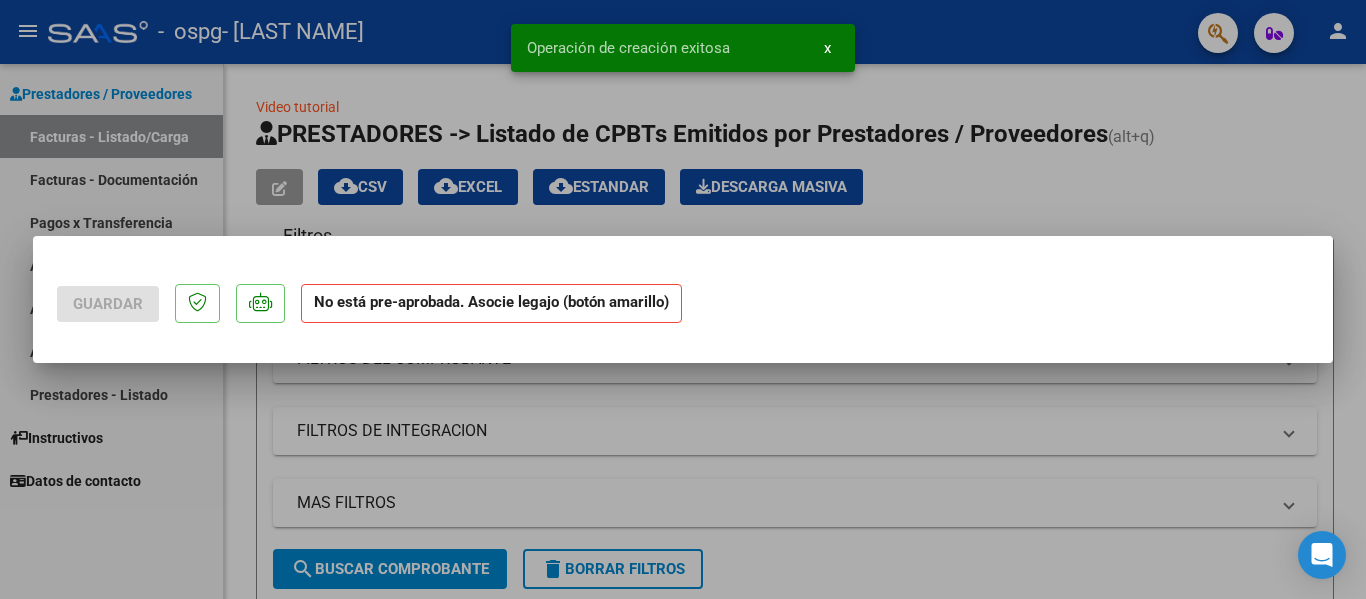 scroll, scrollTop: 0, scrollLeft: 0, axis: both 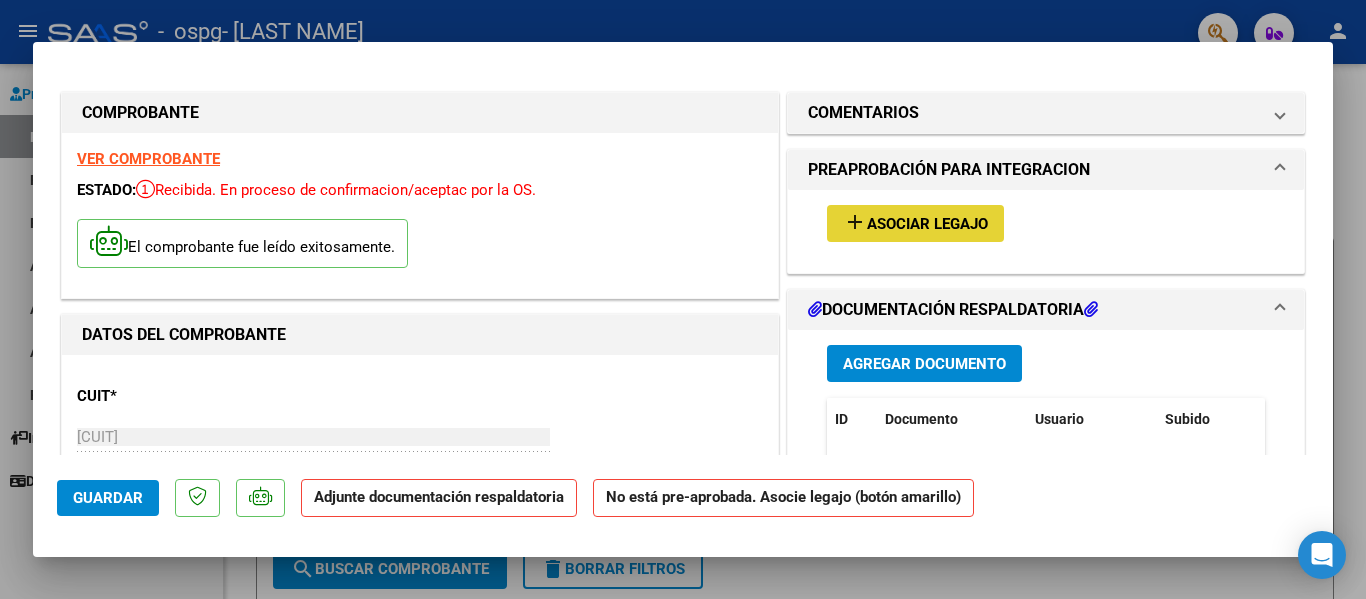 click on "add Asociar Legajo" at bounding box center [915, 223] 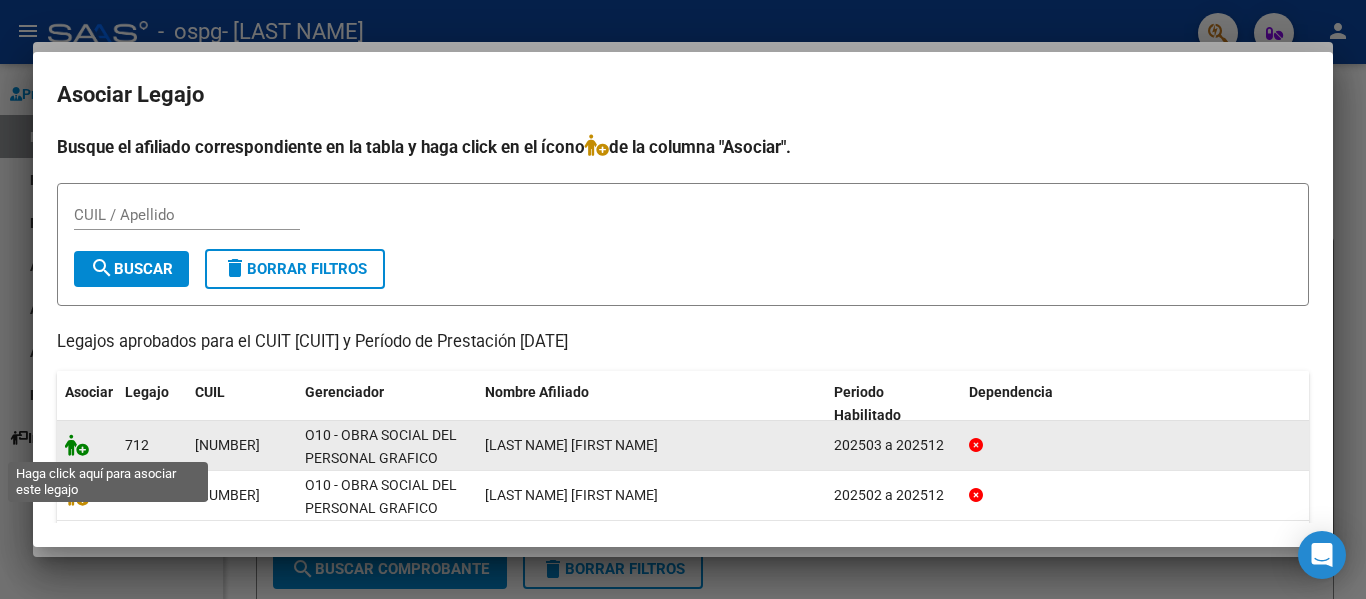 click 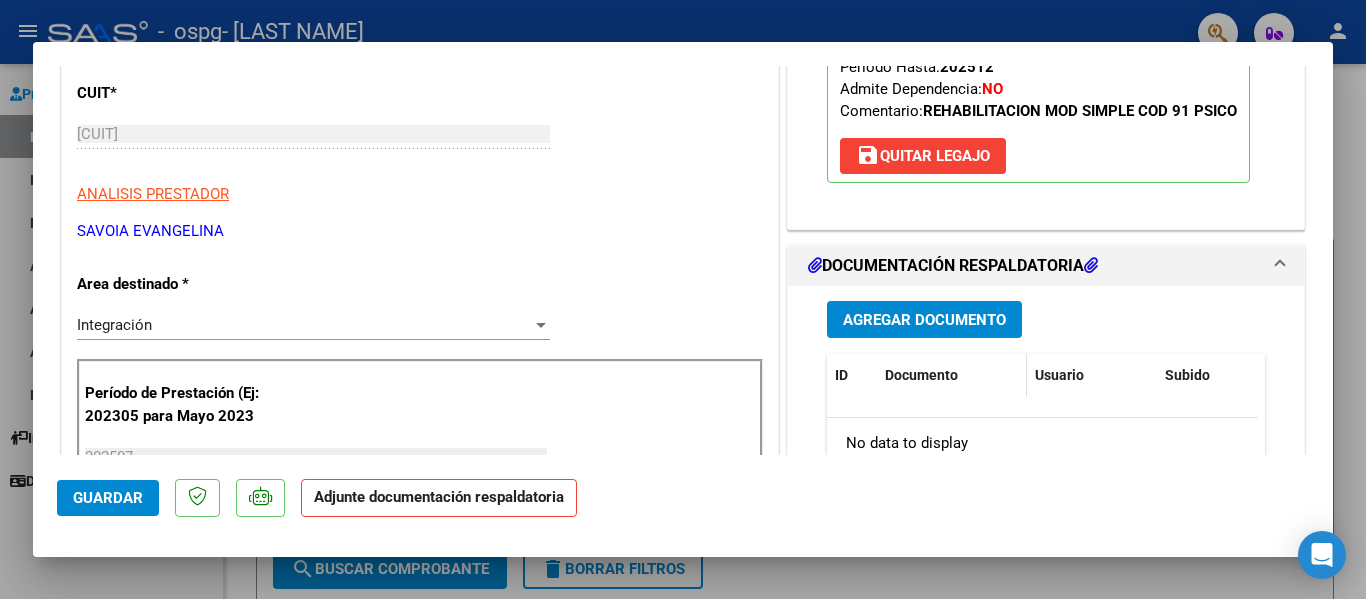 scroll, scrollTop: 320, scrollLeft: 0, axis: vertical 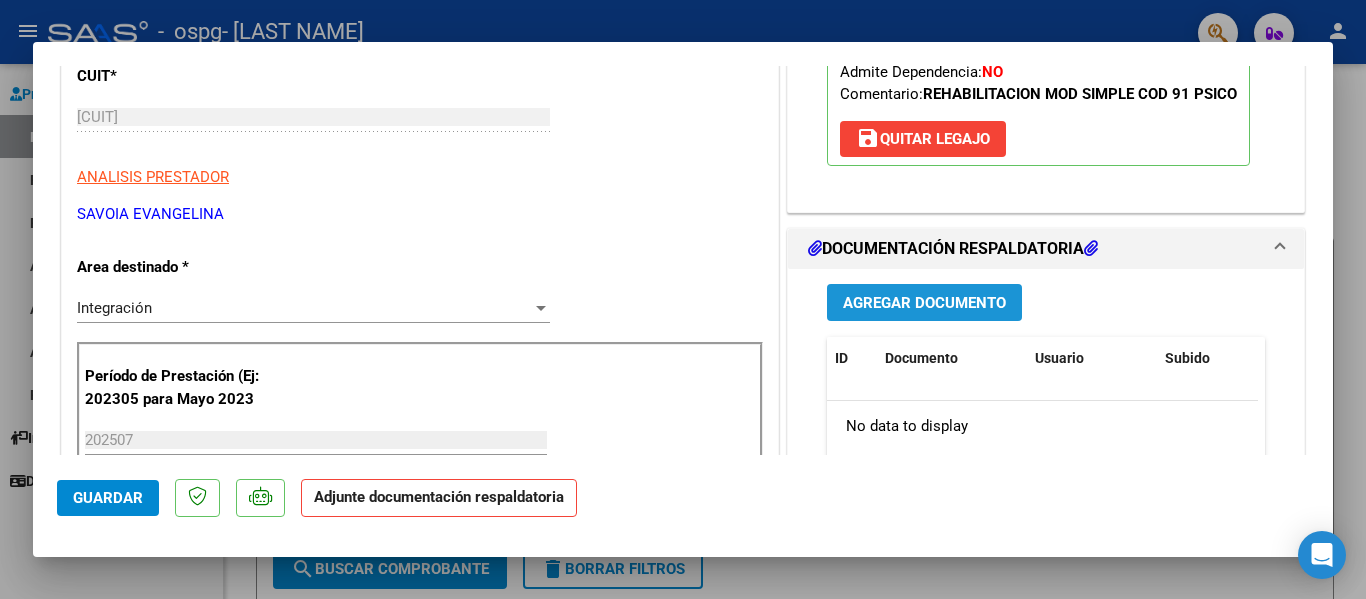 click on "Agregar Documento" at bounding box center (924, 303) 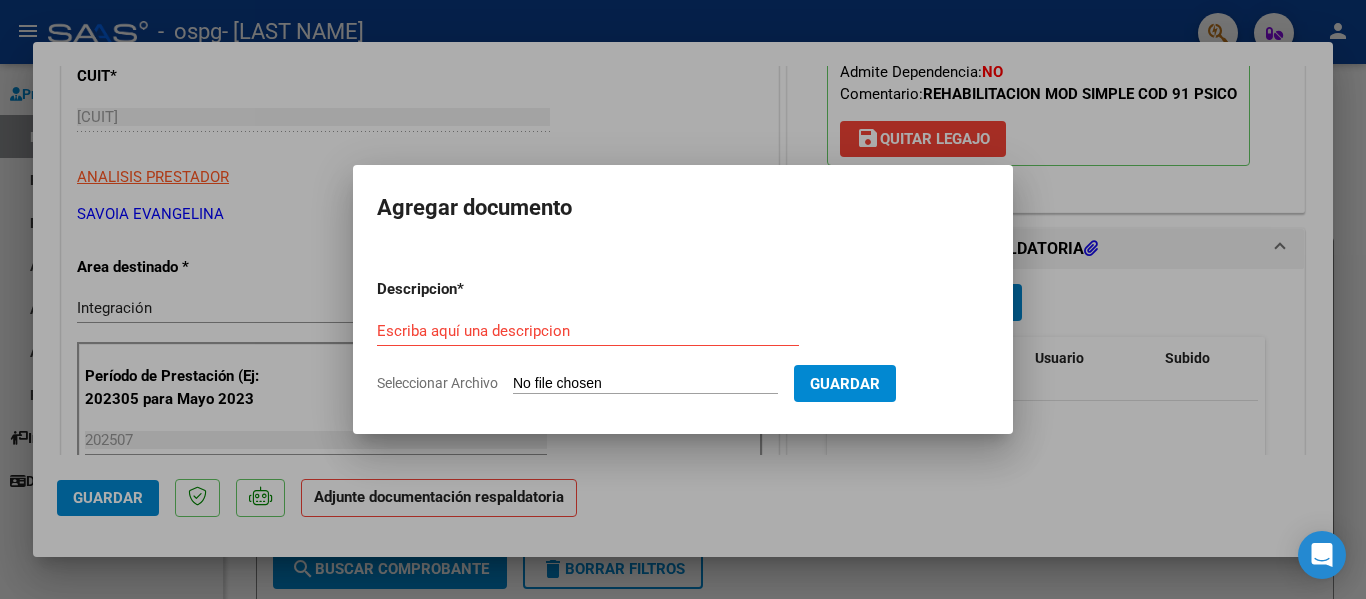click on "Seleccionar Archivo" 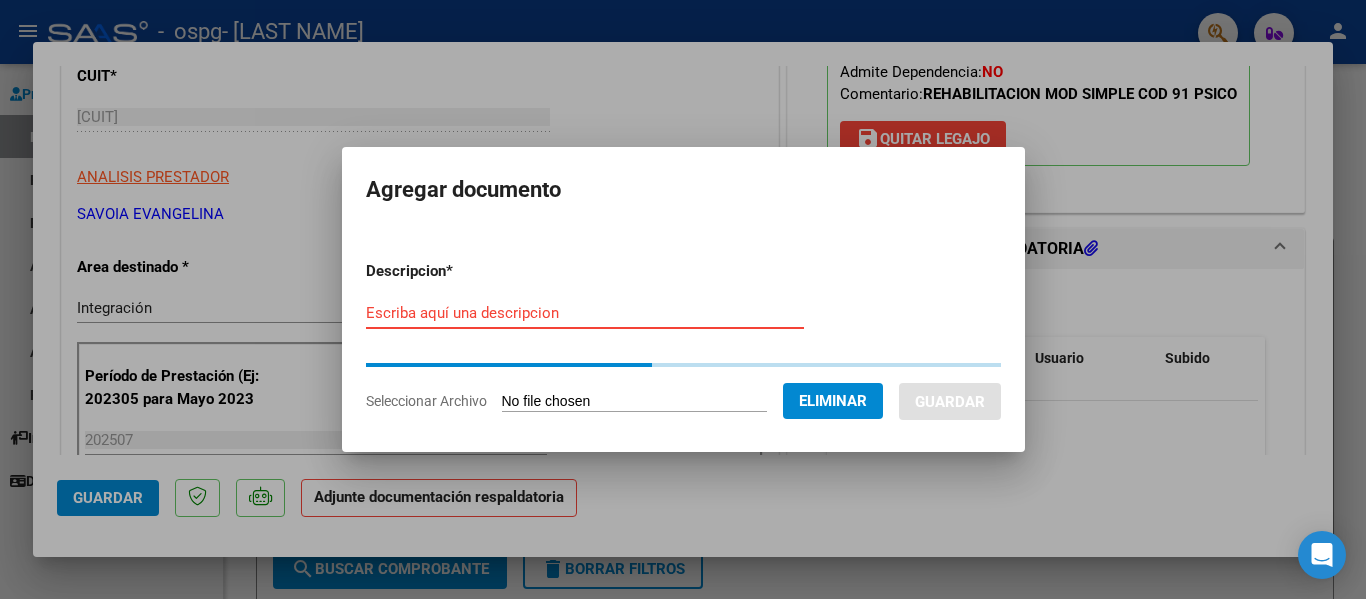 click on "Descripcion  *   Escriba aquí una descripcion  Seleccionar Archivo Eliminar Guardar" at bounding box center [683, 336] 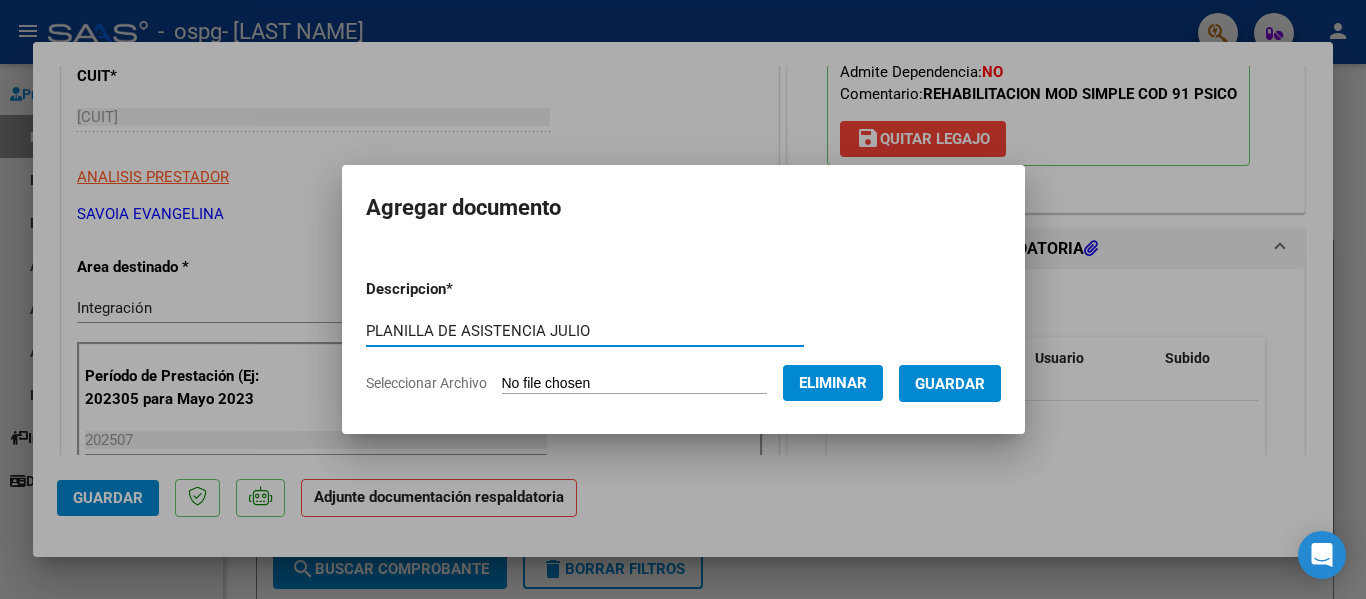 type on "PLANILLA DE ASISTENCIA JULIO" 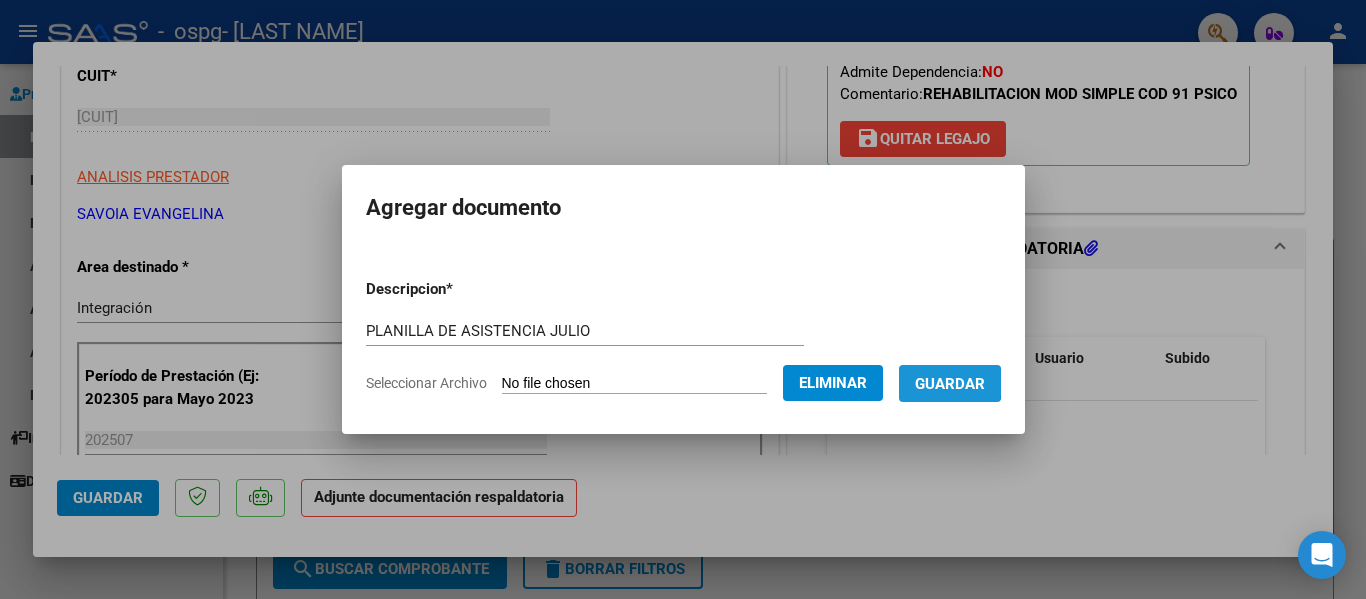 click on "Guardar" at bounding box center (950, 384) 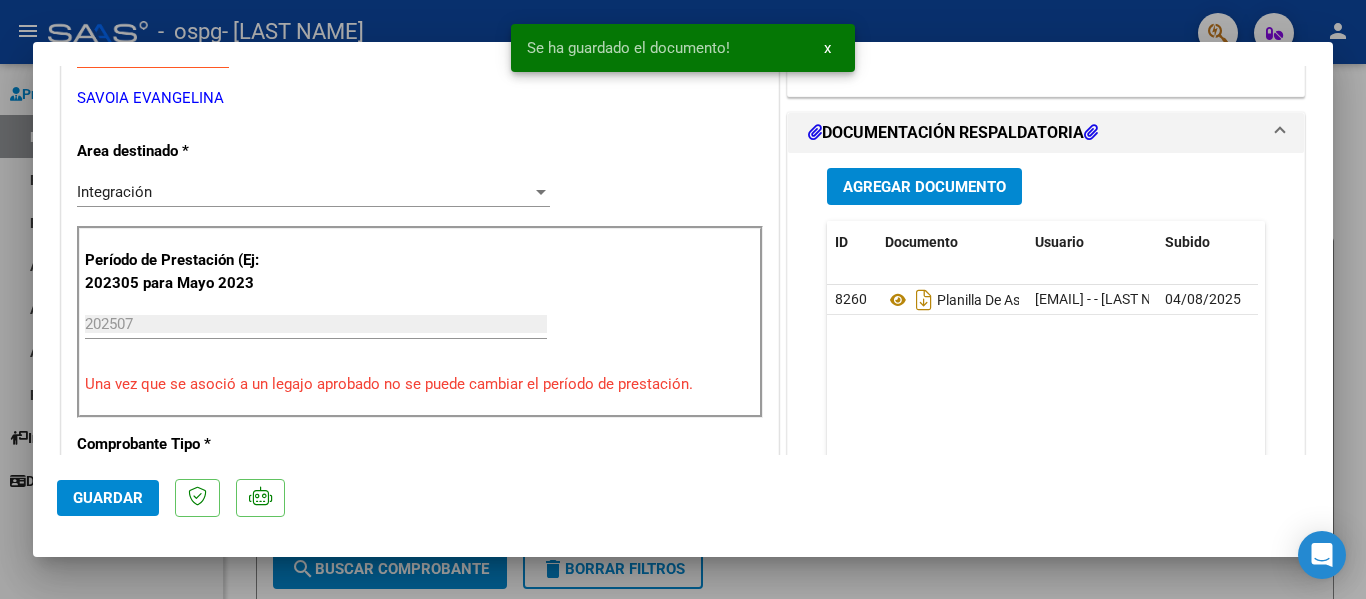 scroll, scrollTop: 480, scrollLeft: 0, axis: vertical 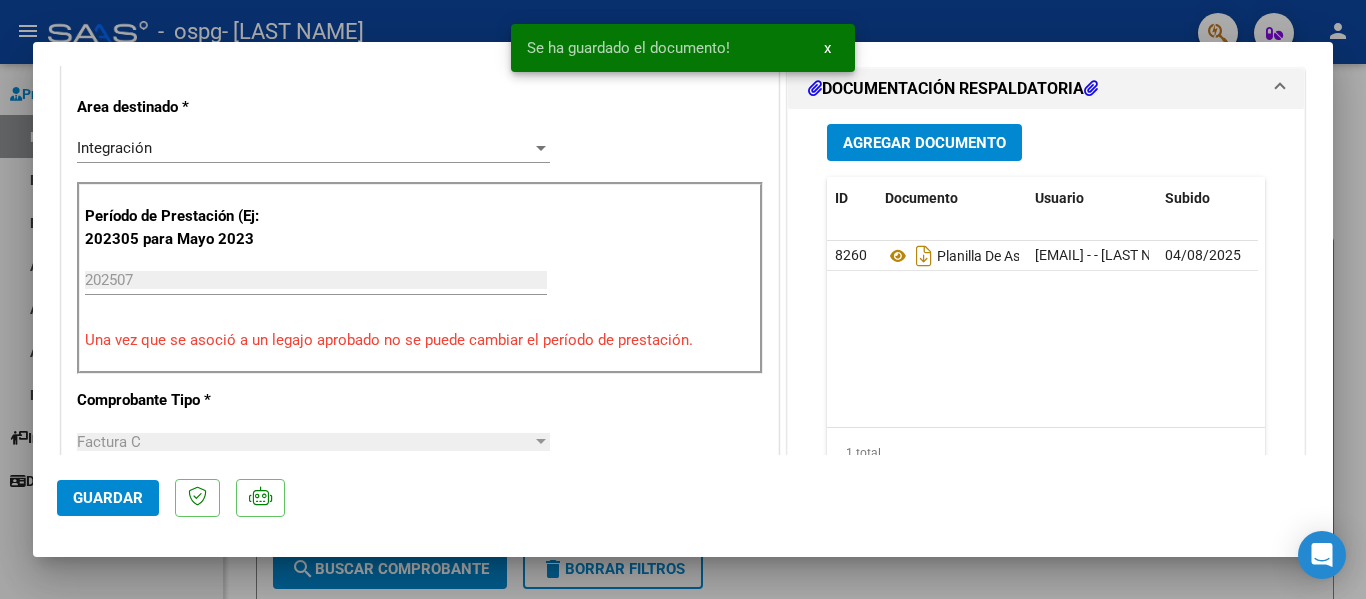 click on "Guardar" 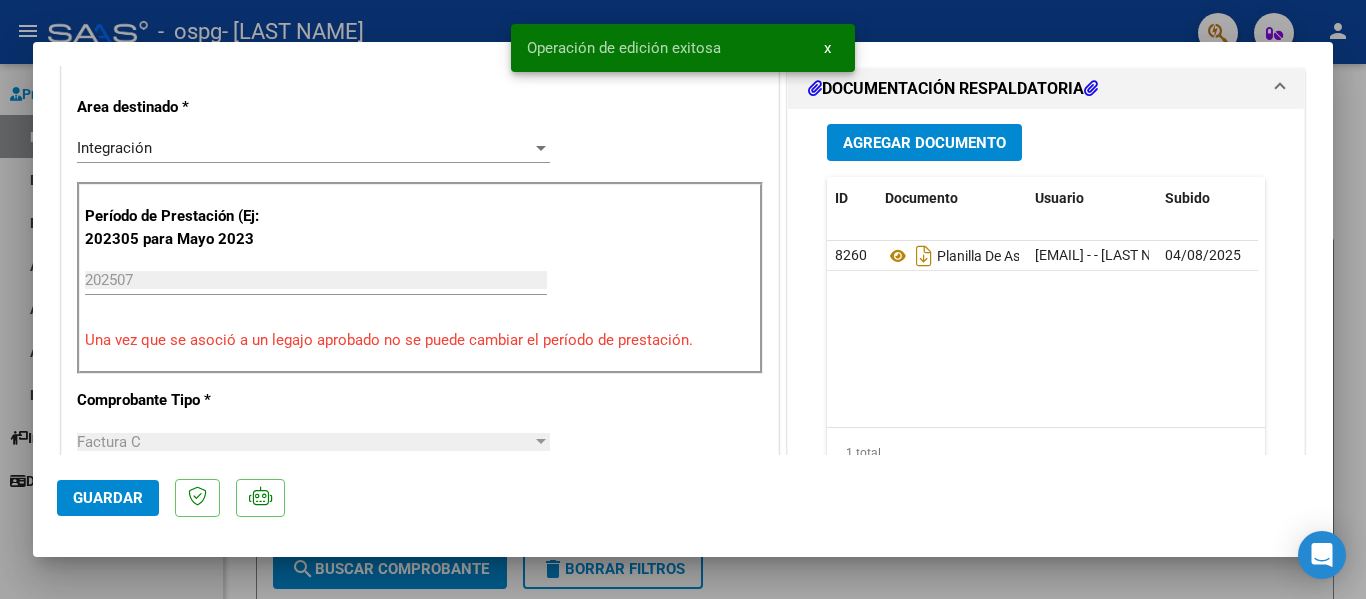 click at bounding box center [683, 299] 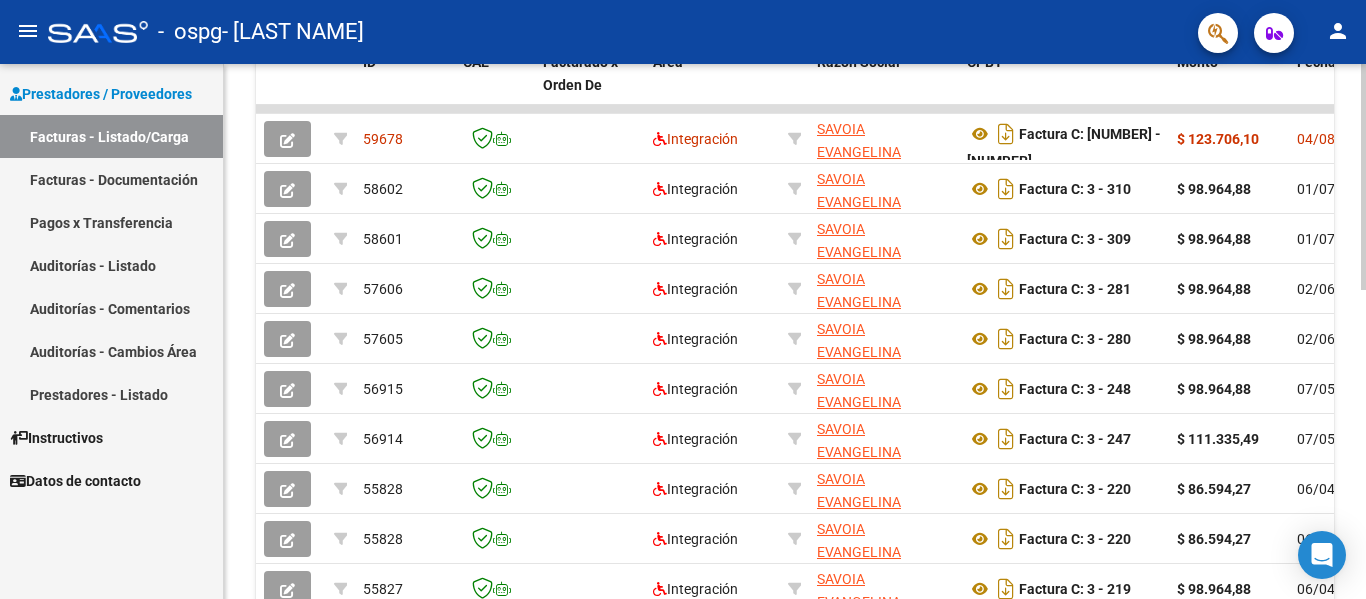 scroll, scrollTop: 593, scrollLeft: 0, axis: vertical 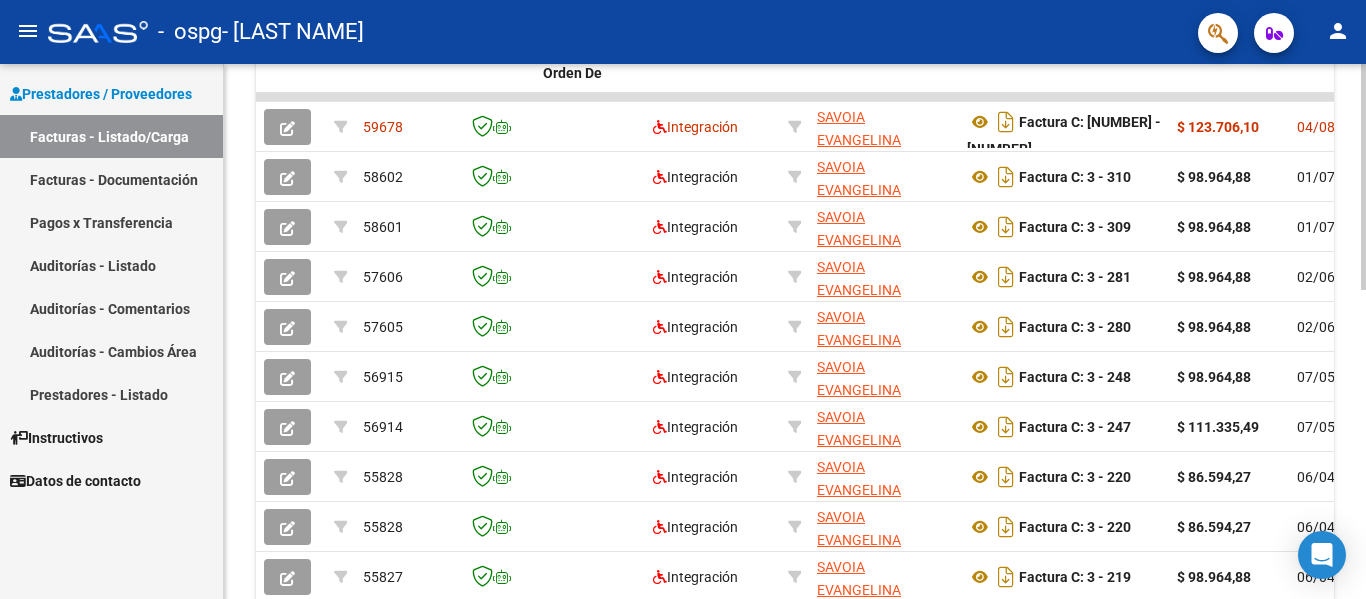 click on "Video tutorial   PRESTADORES -> Listado de CPBTs Emitidos por Prestadores / Proveedores (alt+q)   Cargar Comprobante
cloud_download  CSV  cloud_download  EXCEL  cloud_download  Estandar   Descarga Masiva
Filtros Id Area Area Todos Confirmado   Mostrar totalizadores   FILTROS DEL COMPROBANTE  Comprobante Tipo Comprobante Tipo Start date – End date Fec. Comprobante Desde / Hasta Días Emisión Desde(cant. días) Días Emisión Hasta(cant. días) CUIT / Razón Social Pto. Venta Nro. Comprobante Código SSS CAE Válido CAE Válido Todos Cargado Módulo Hosp. Todos Tiene facturacion Apócrifa Hospital Refes  FILTROS DE INTEGRACION  Período De Prestación Campos del Archivo de Rendición Devuelto x SSS (dr_envio) Todos Rendido x SSS (dr_envio) Tipo de Registro Tipo de Registro Período Presentación Período Presentación Campos del Legajo Asociado (preaprobación) Afiliado Legajo (cuil/nombre) Todos Solo facturas preaprobadas  MAS FILTROS  Todos Con Doc. Respaldatoria Todos Con Trazabilidad Todos – – 0" 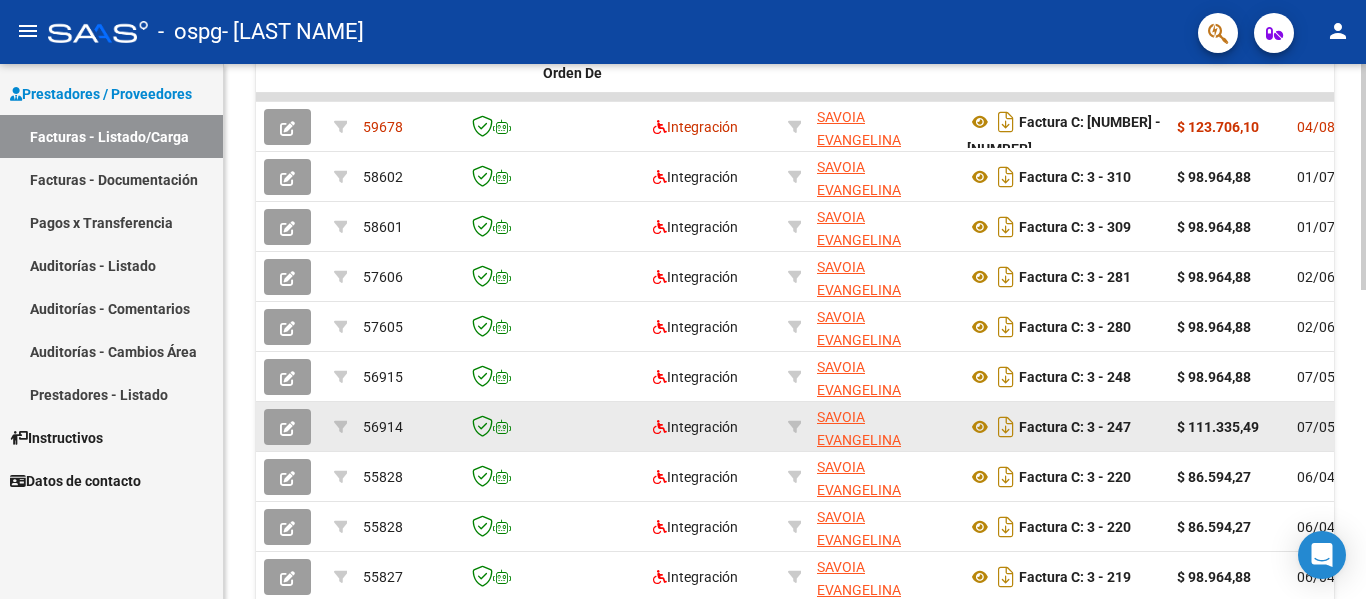 click on "$ 111.335,49" 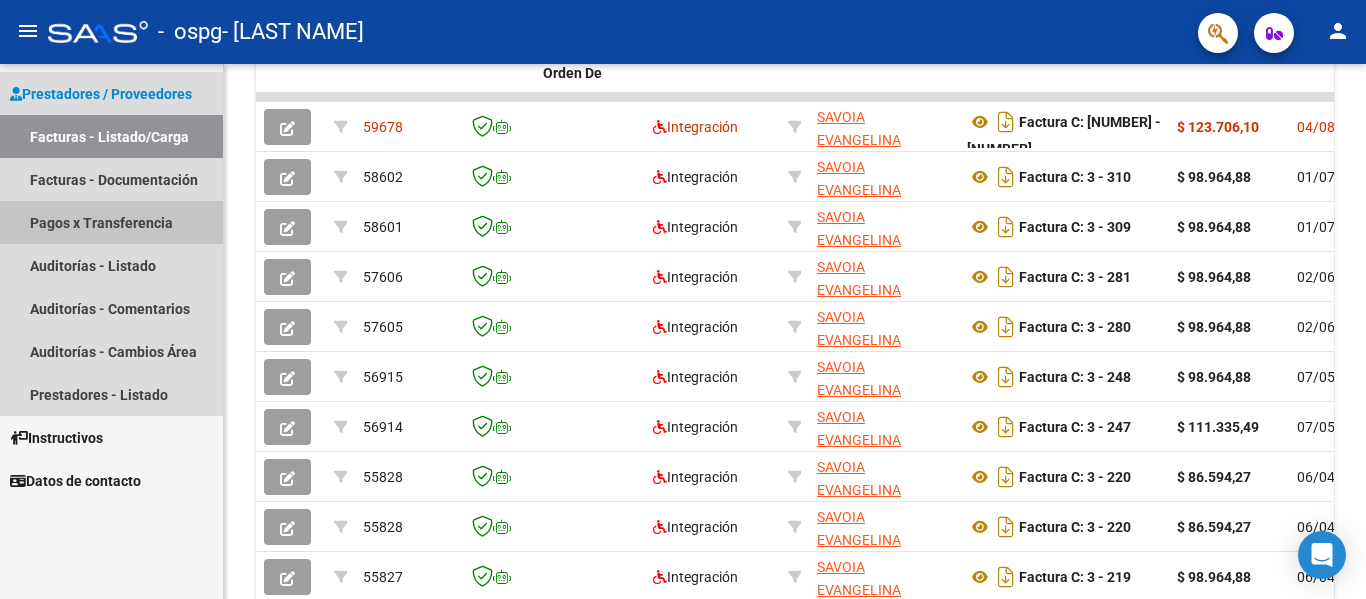 click on "Pagos x Transferencia" at bounding box center [111, 222] 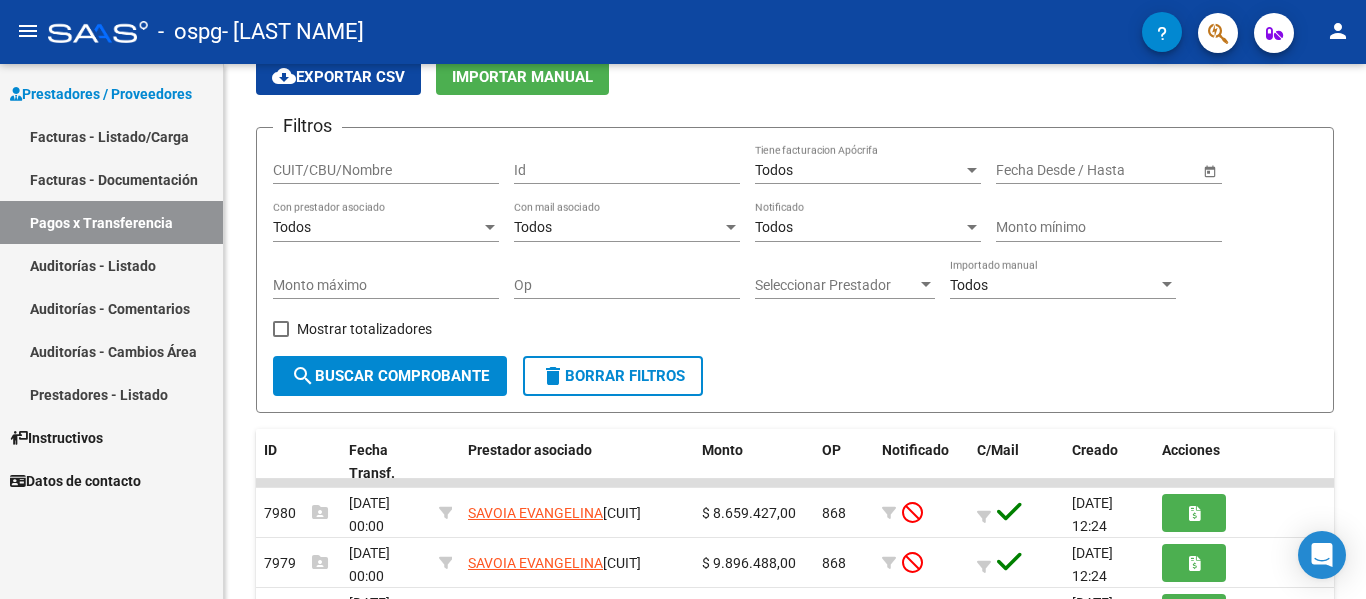 scroll, scrollTop: 593, scrollLeft: 0, axis: vertical 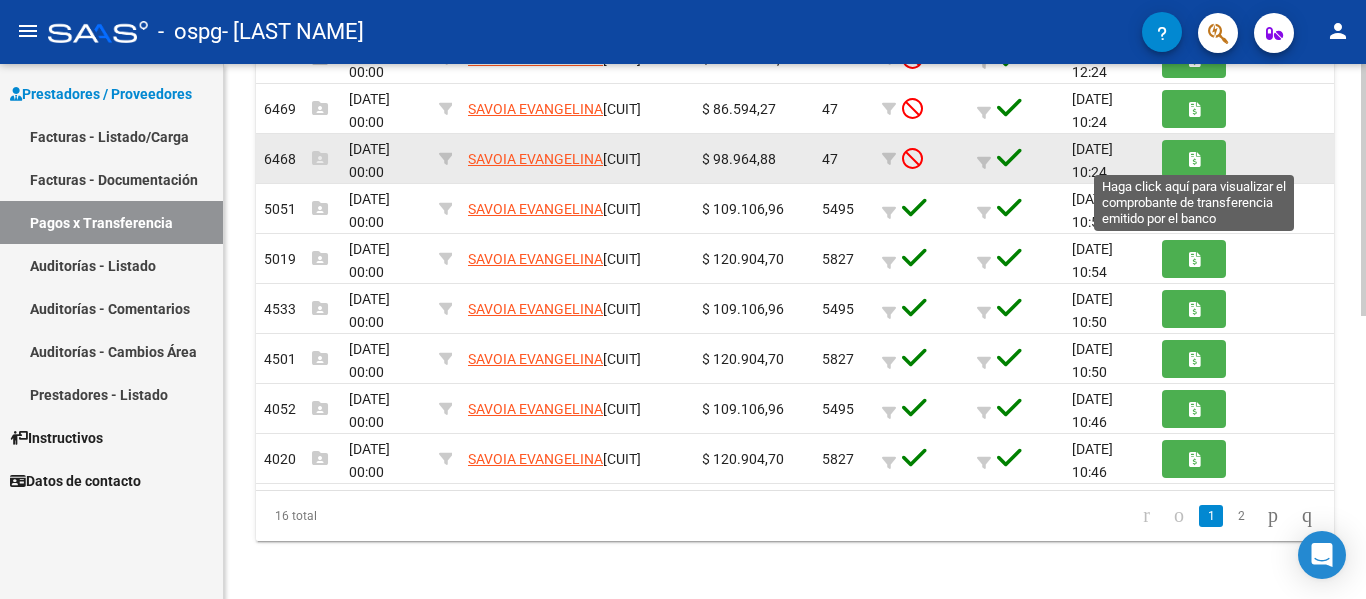 click 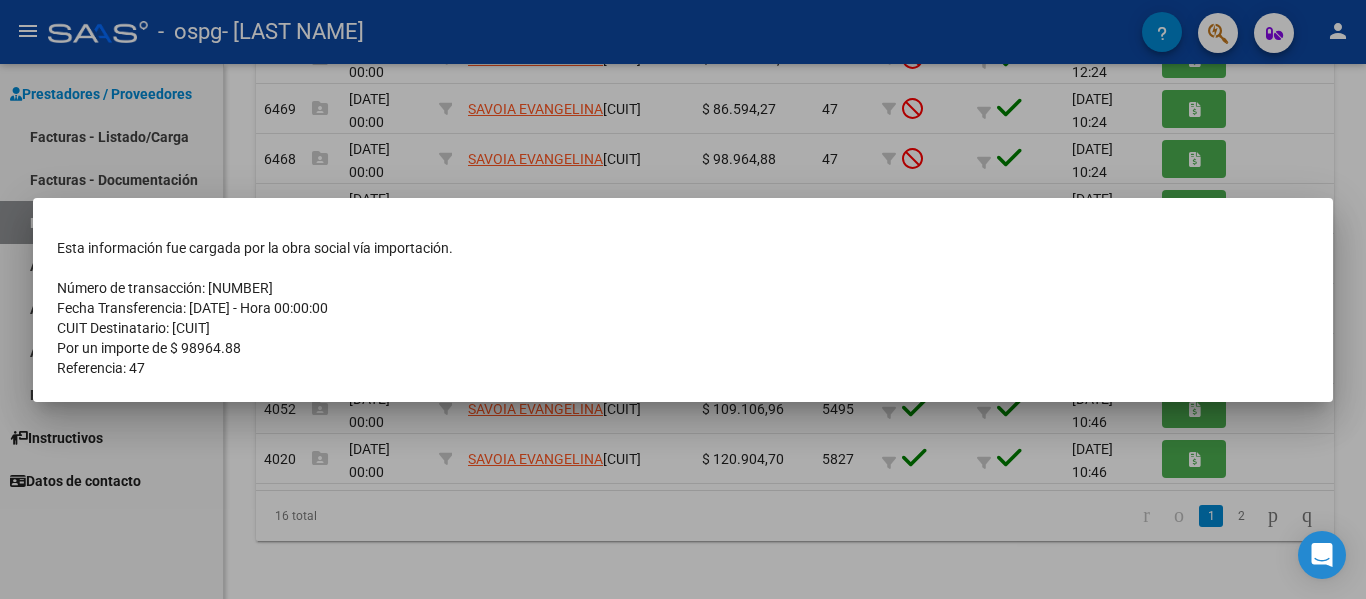click at bounding box center [683, 299] 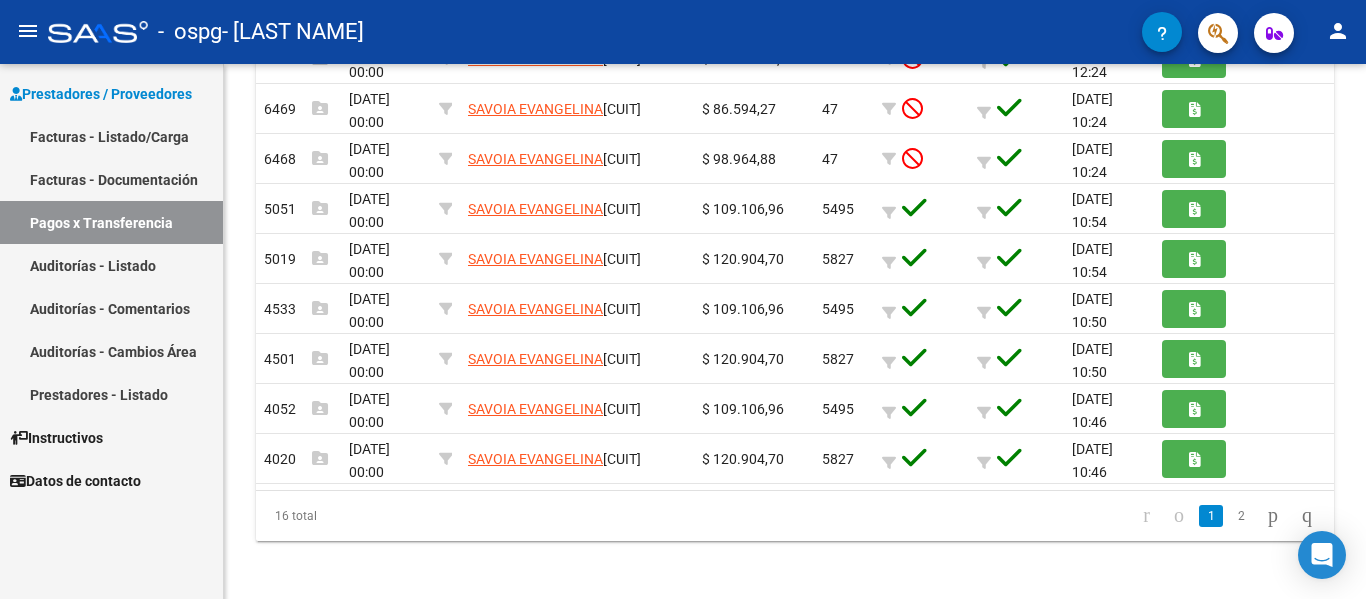 type 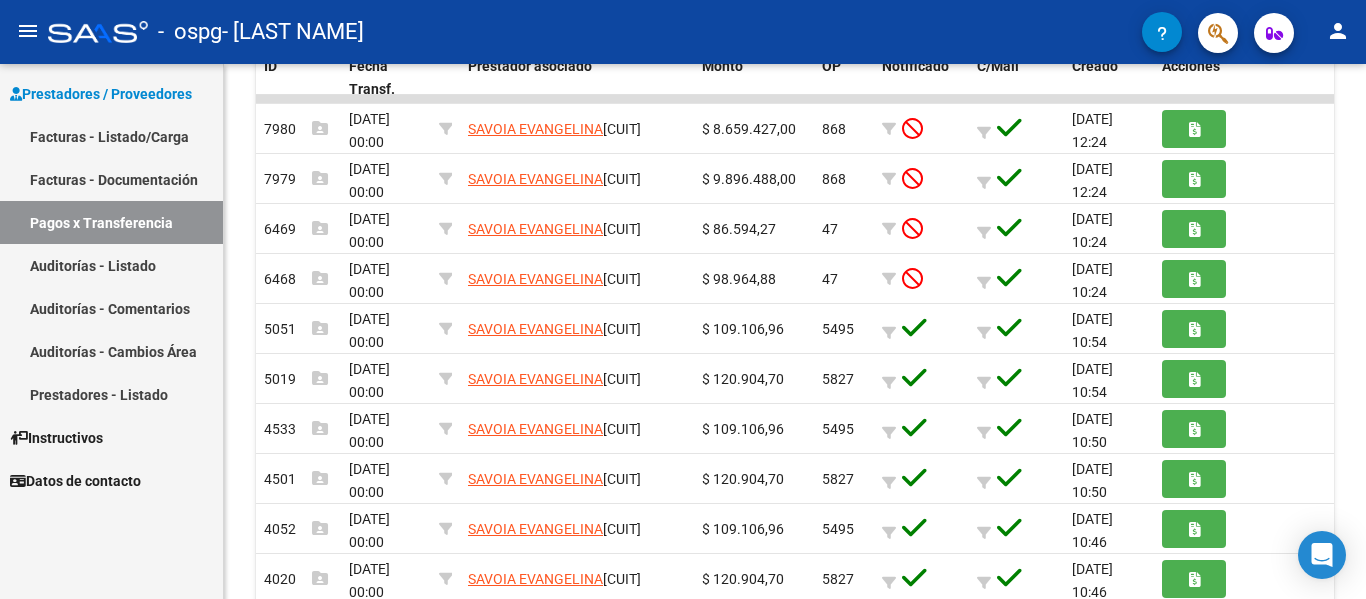 scroll, scrollTop: 433, scrollLeft: 0, axis: vertical 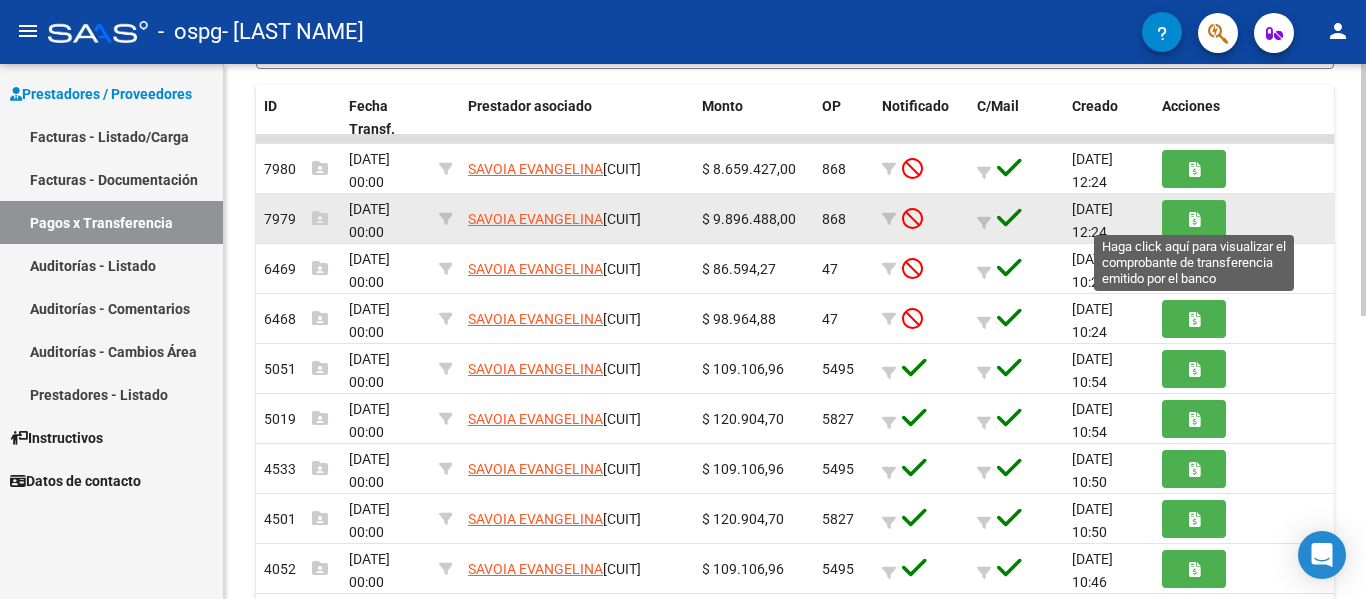 click 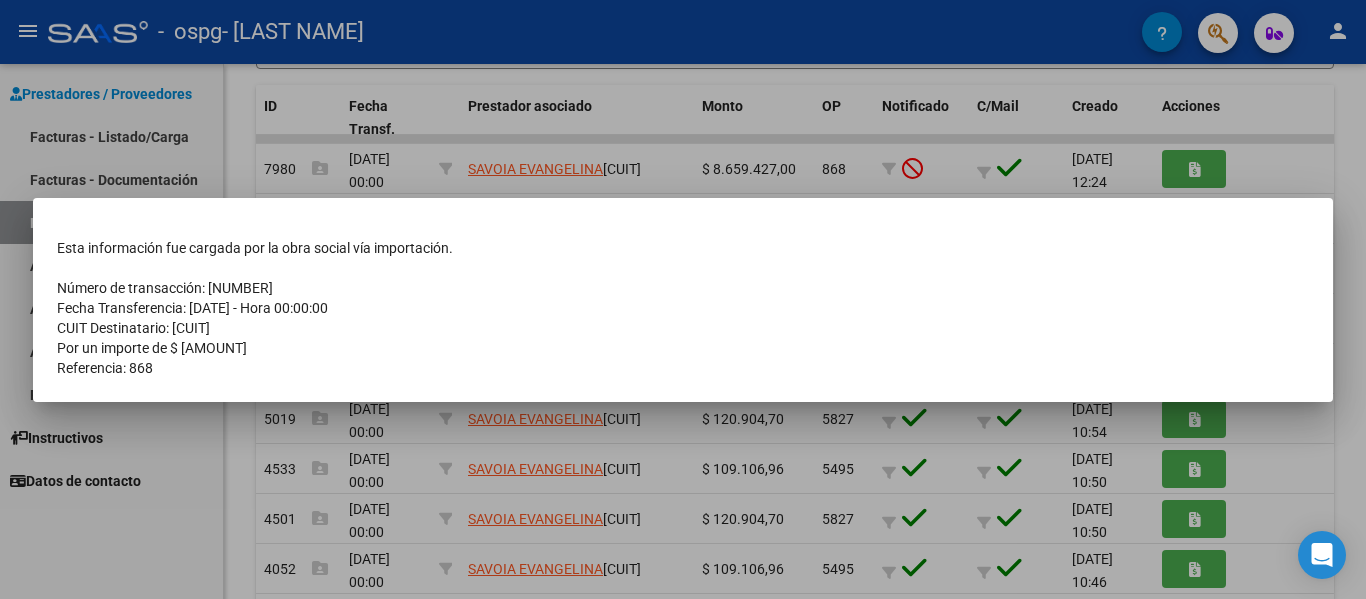 click at bounding box center (683, 299) 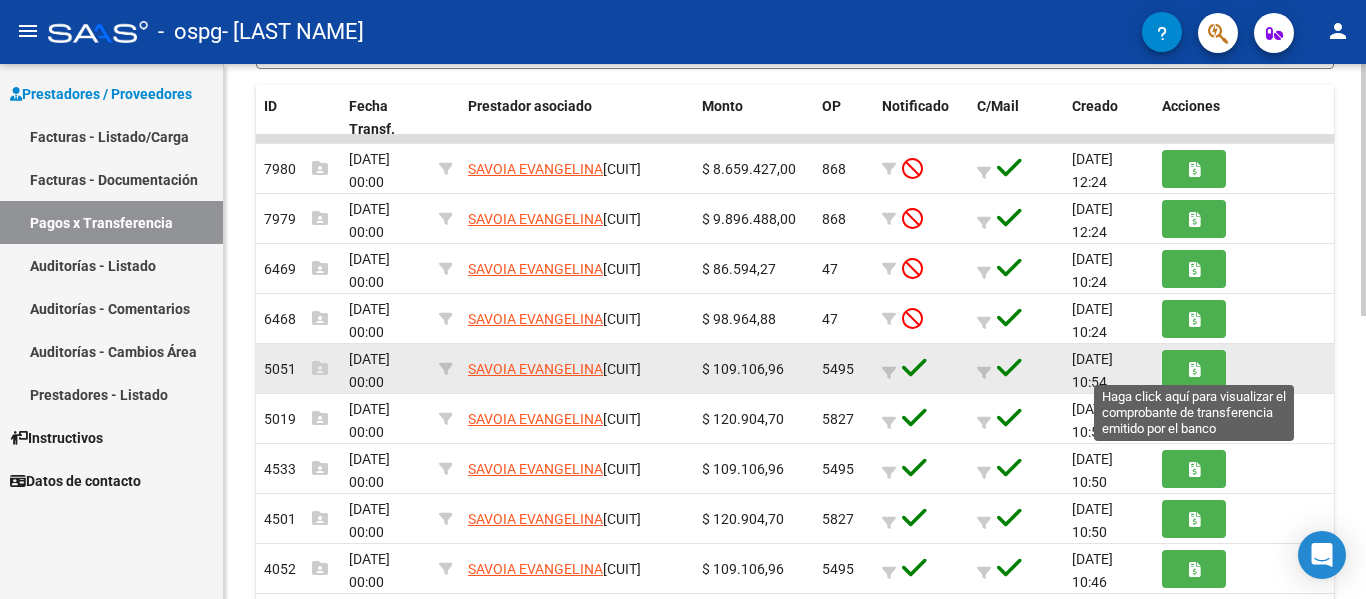 click 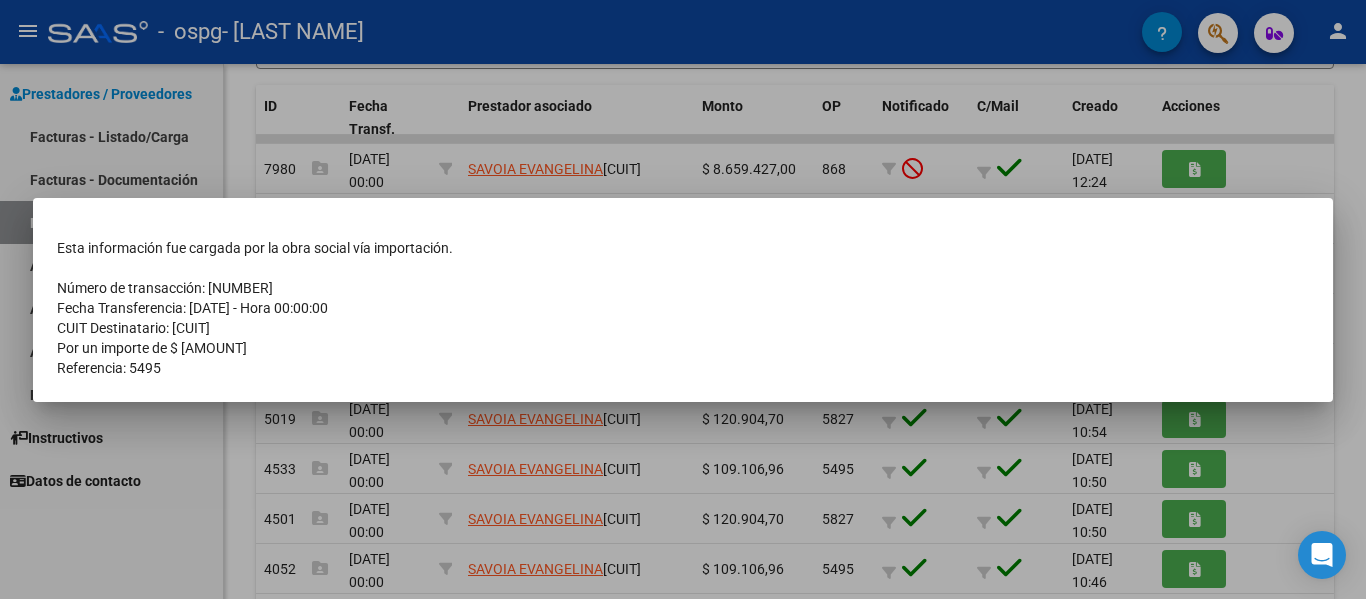 click at bounding box center [683, 299] 